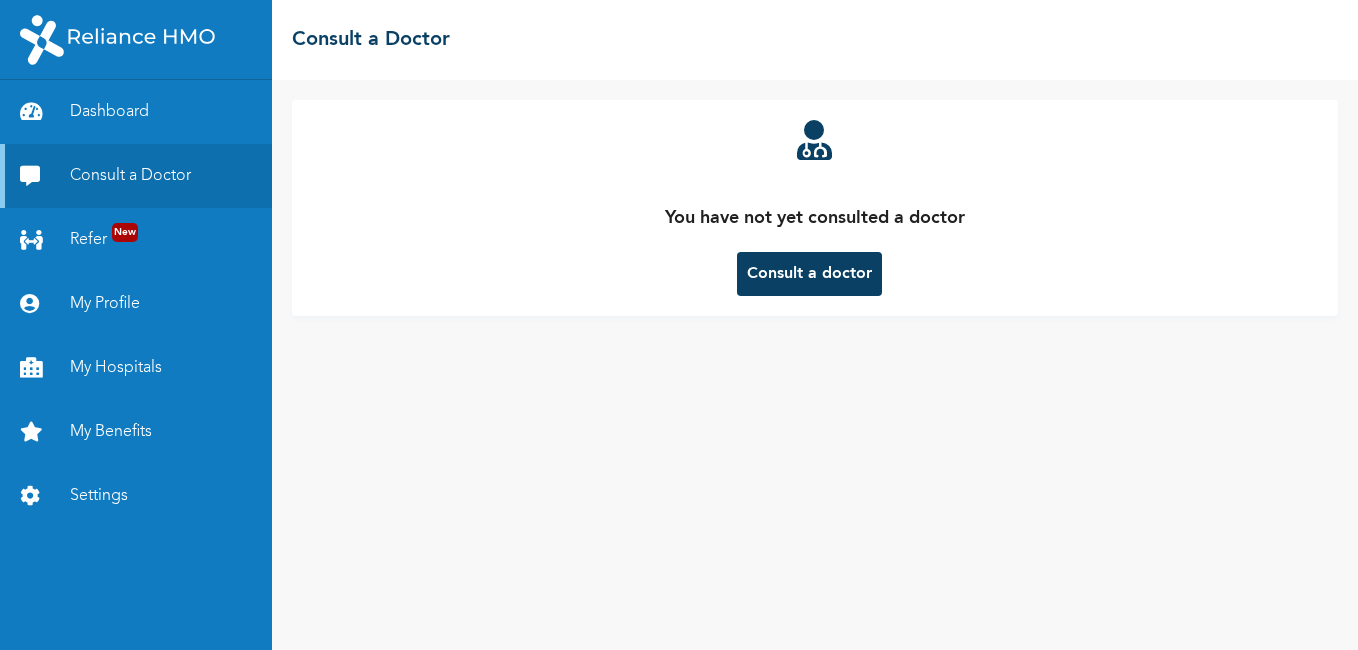 scroll, scrollTop: 0, scrollLeft: 0, axis: both 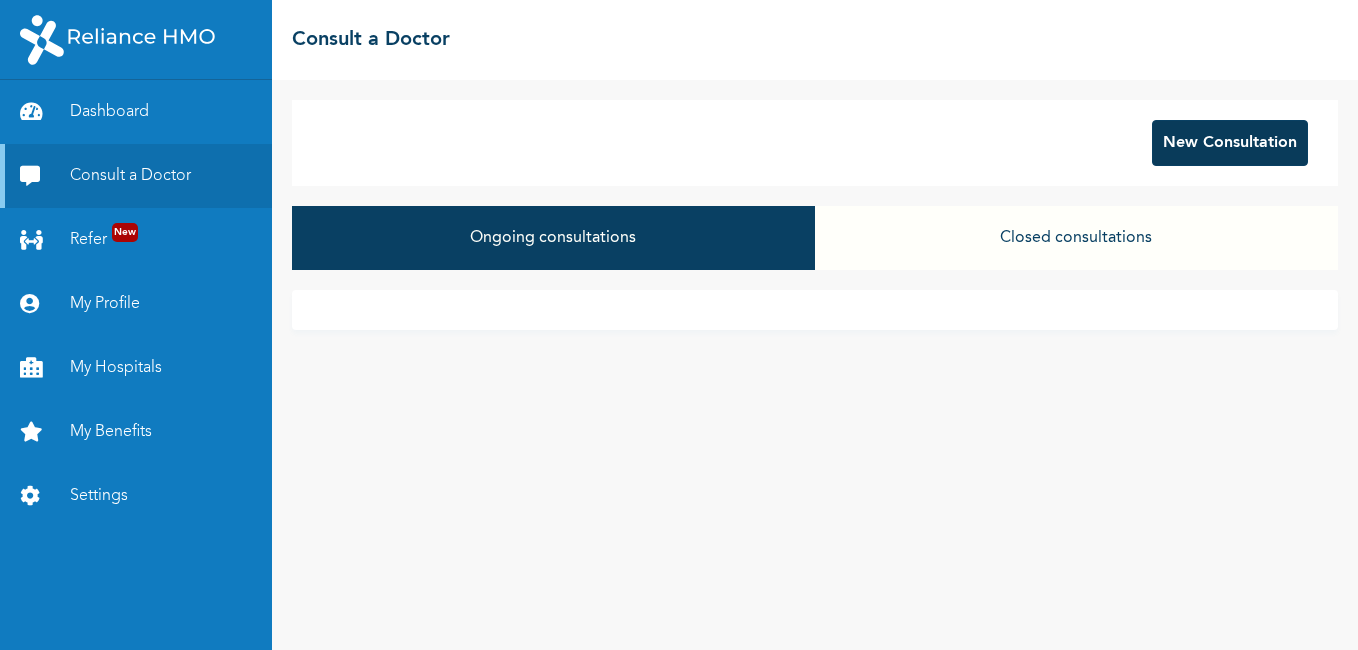 click on "New Consultation" at bounding box center (1230, 143) 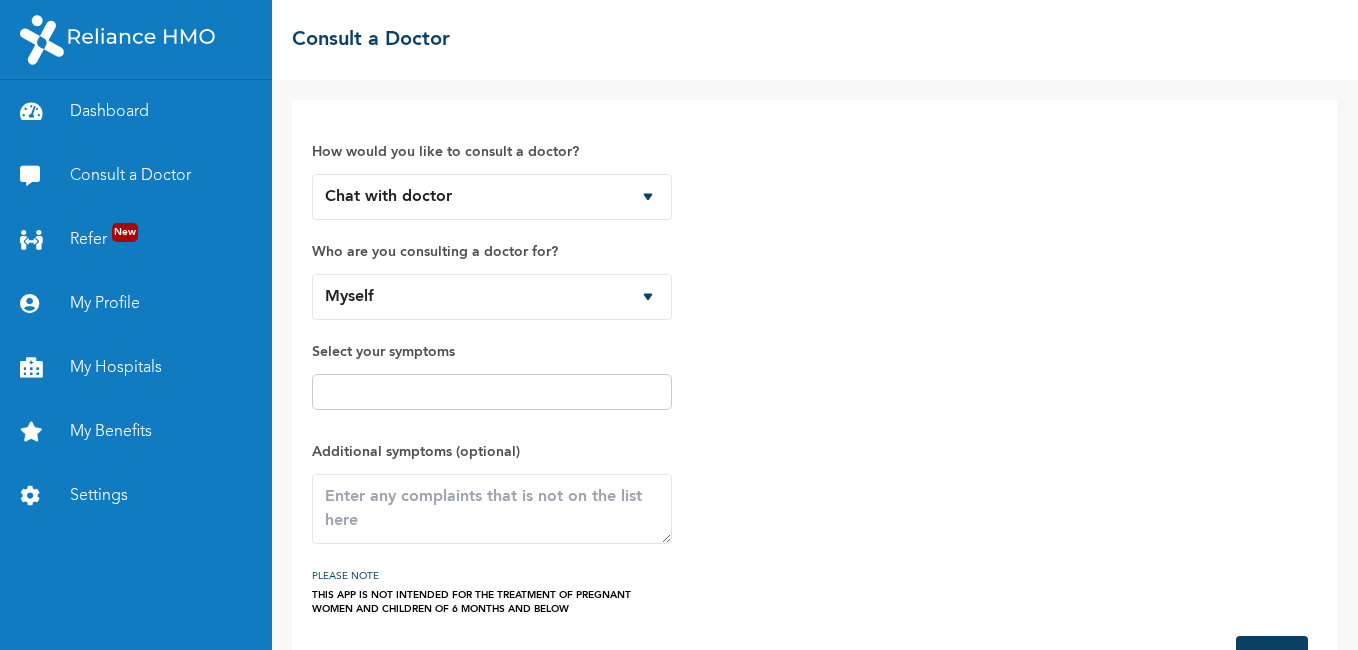 click at bounding box center (492, 392) 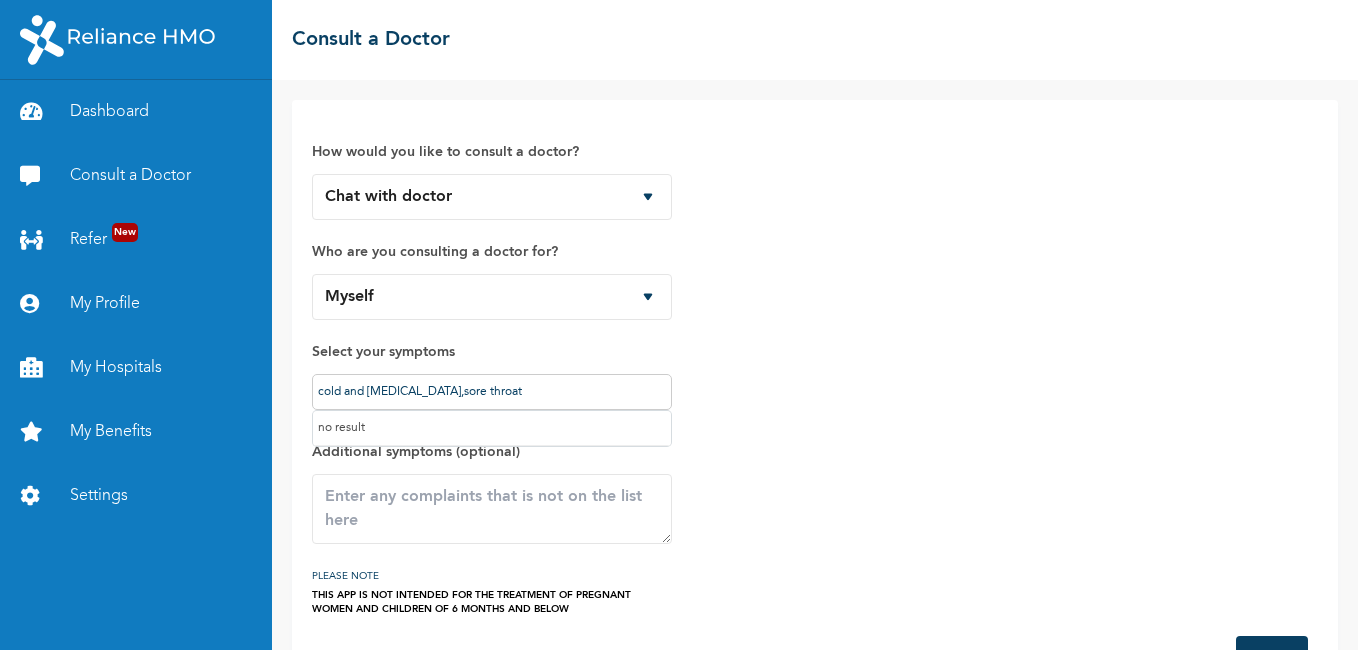 click on "cold and [MEDICAL_DATA],sore throat" at bounding box center (492, 392) 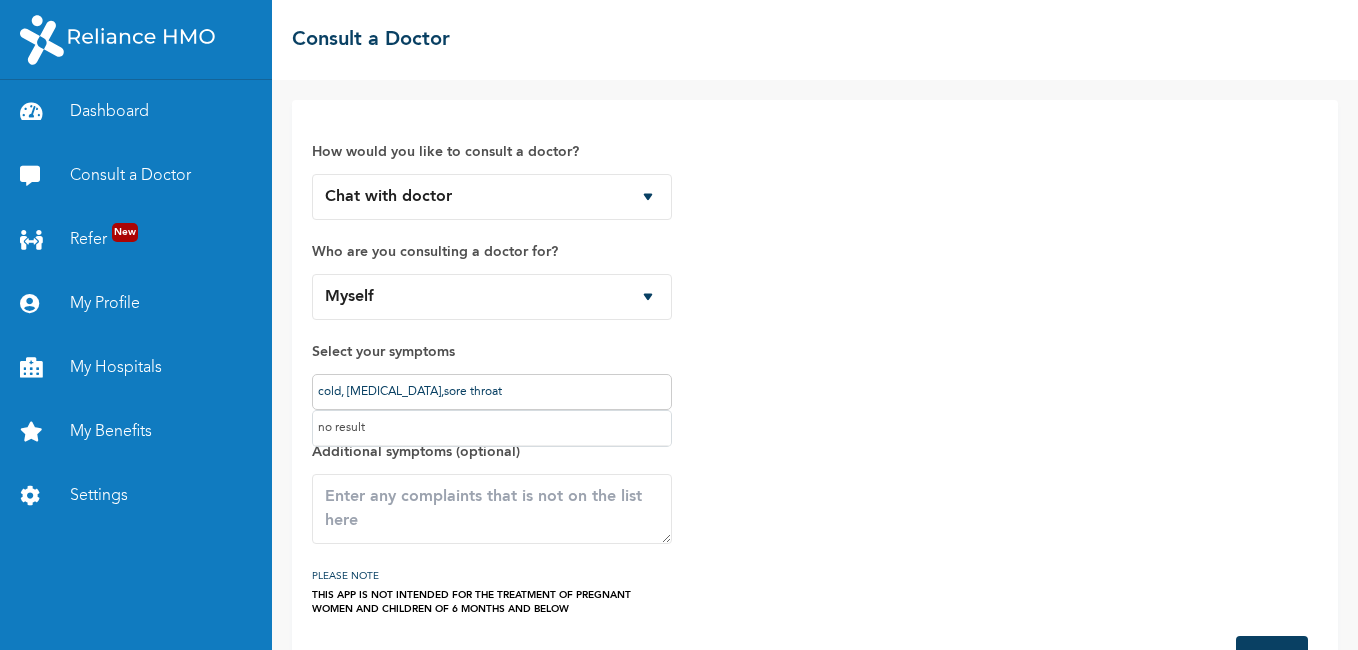 click on "cold, [MEDICAL_DATA],sore throat" at bounding box center [492, 392] 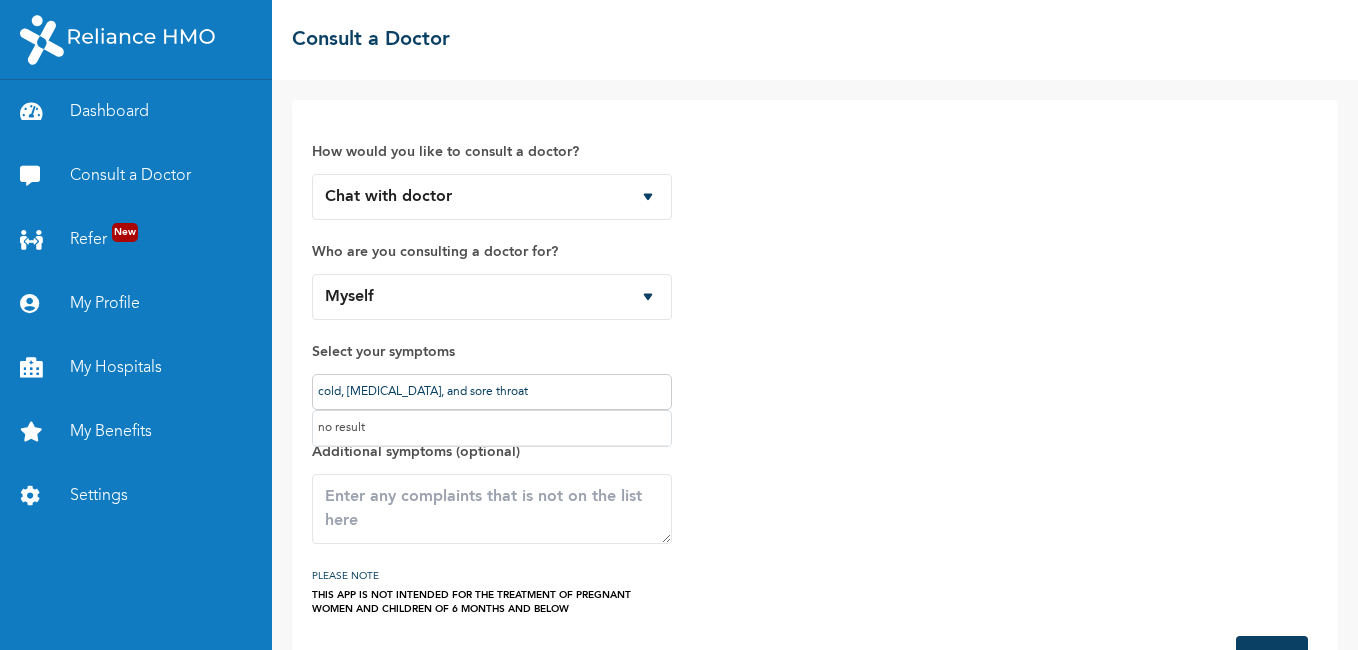 click on "cold, [MEDICAL_DATA], and sore throat" at bounding box center (492, 392) 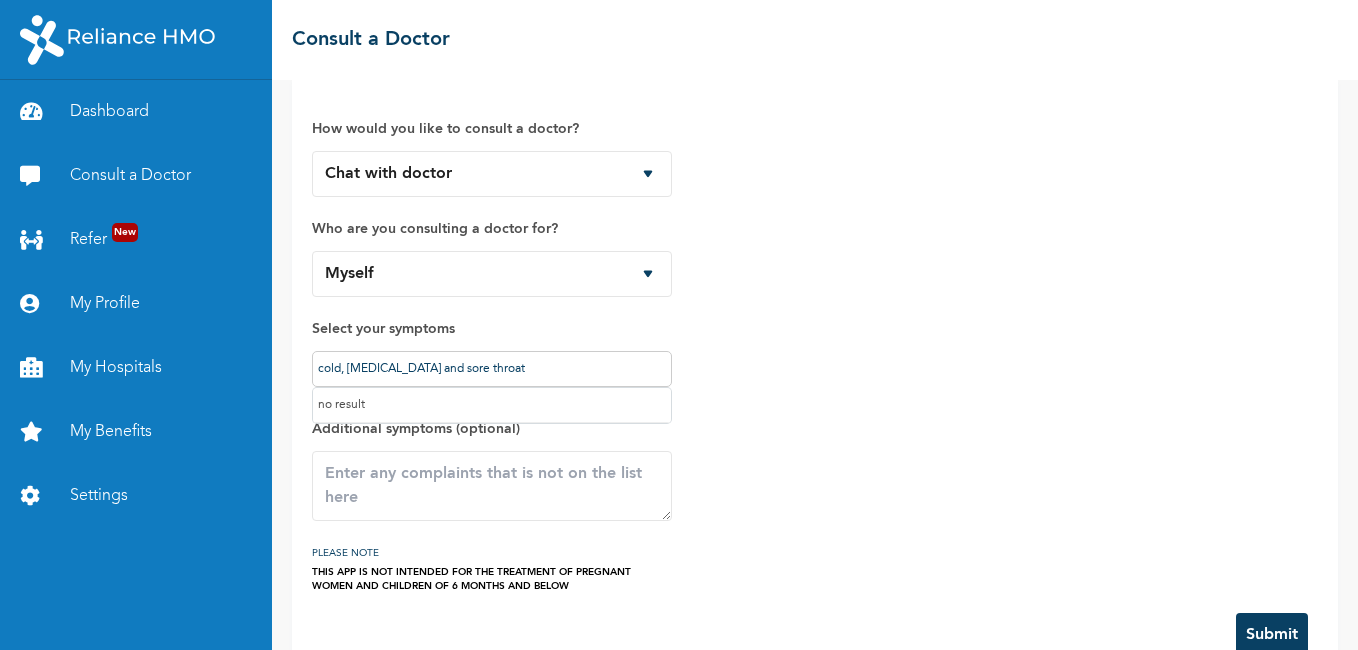 scroll, scrollTop: 0, scrollLeft: 0, axis: both 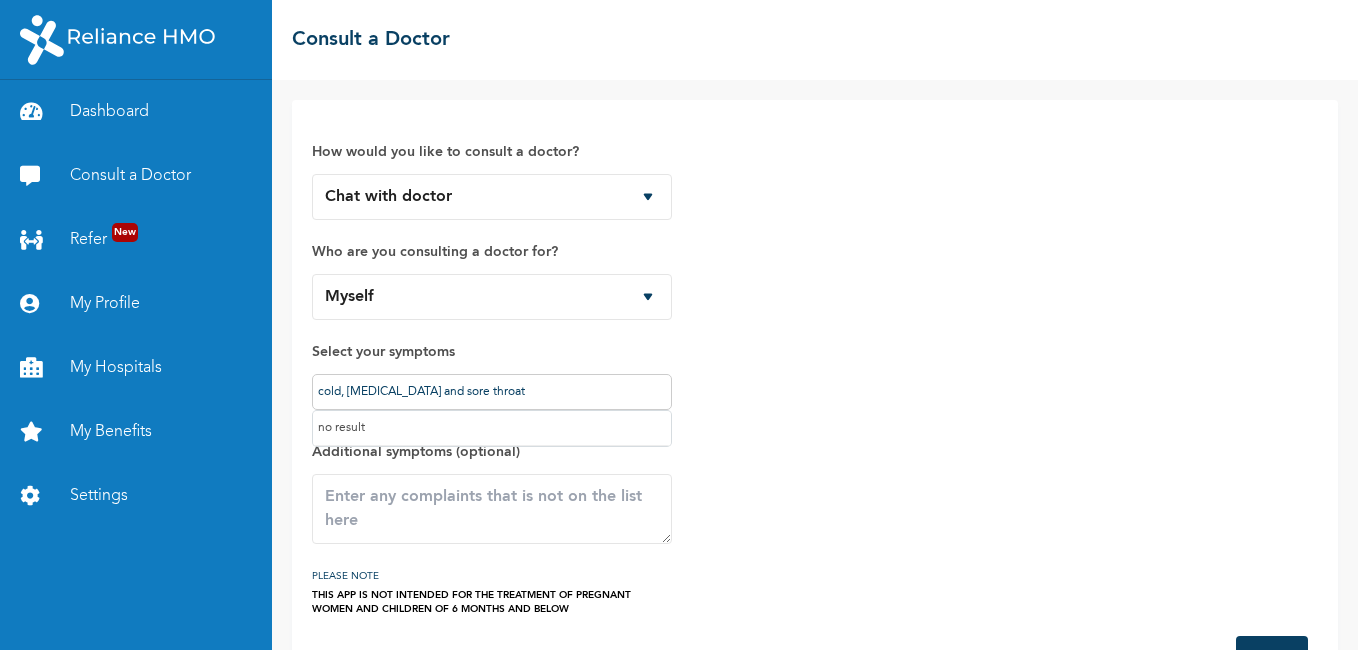 type on "cold, [MEDICAL_DATA] and sore throat" 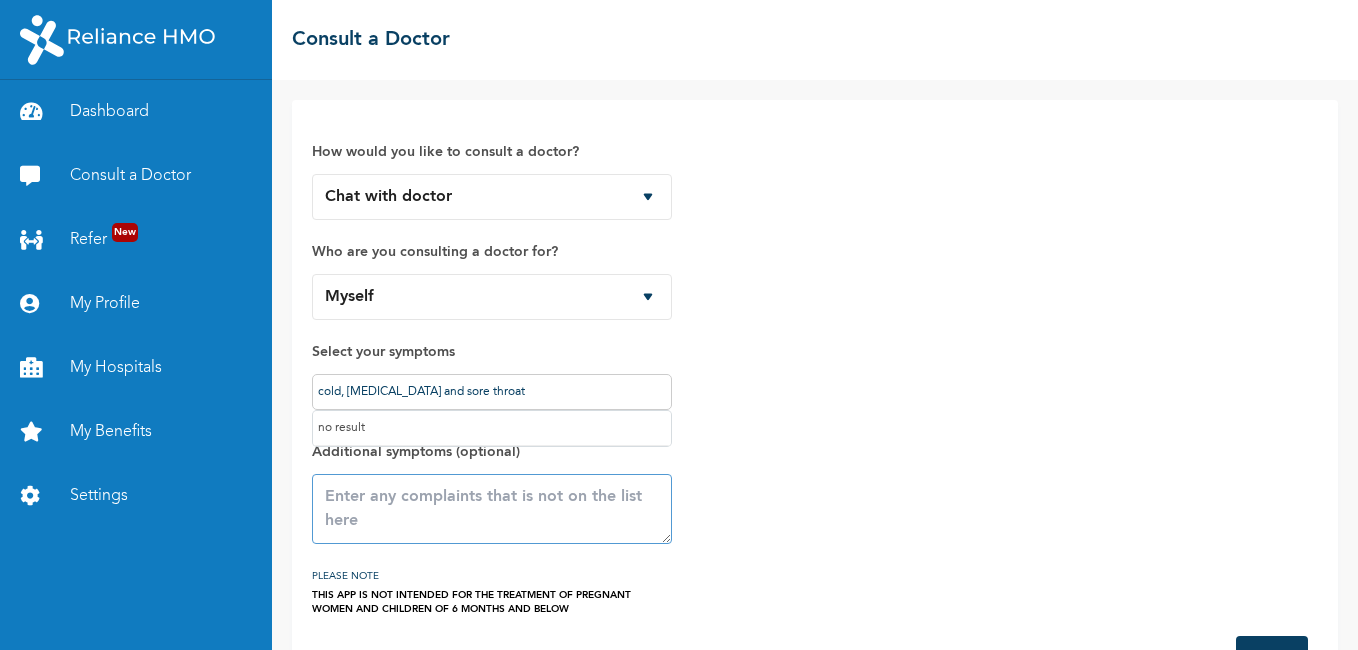 click at bounding box center [492, 509] 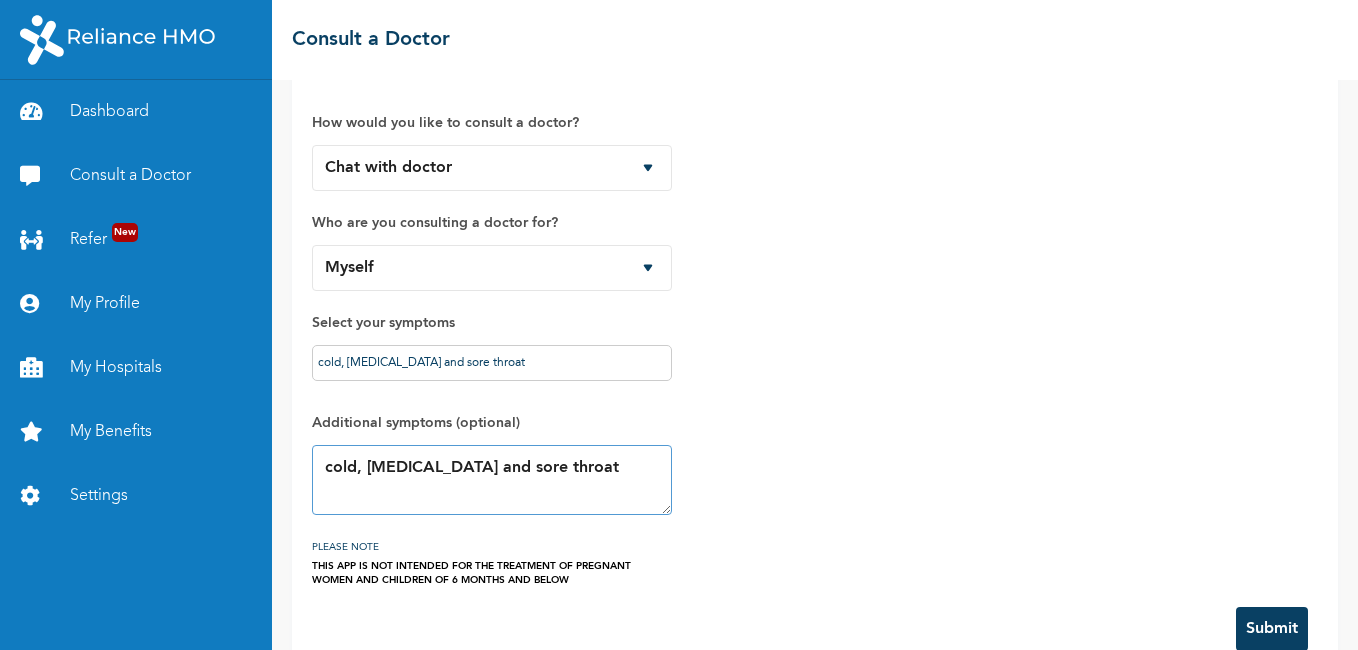 scroll, scrollTop: 70, scrollLeft: 0, axis: vertical 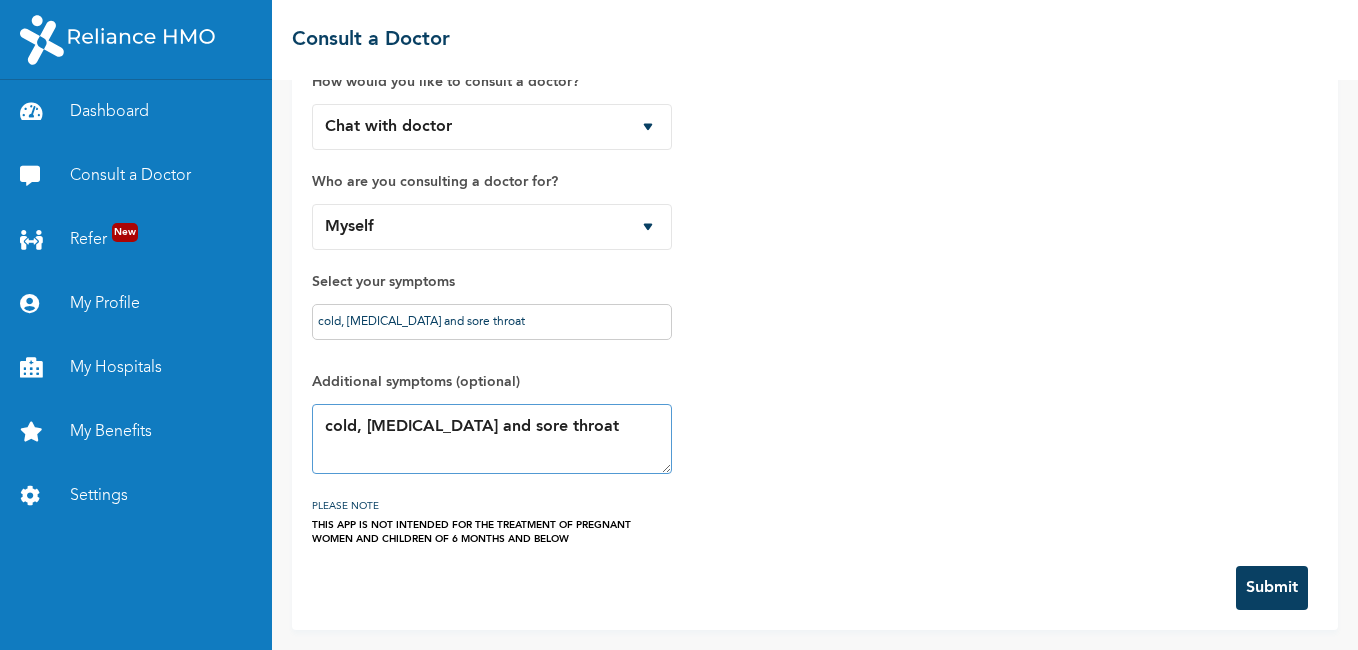click on "cold, [MEDICAL_DATA] and sore throat" at bounding box center [492, 439] 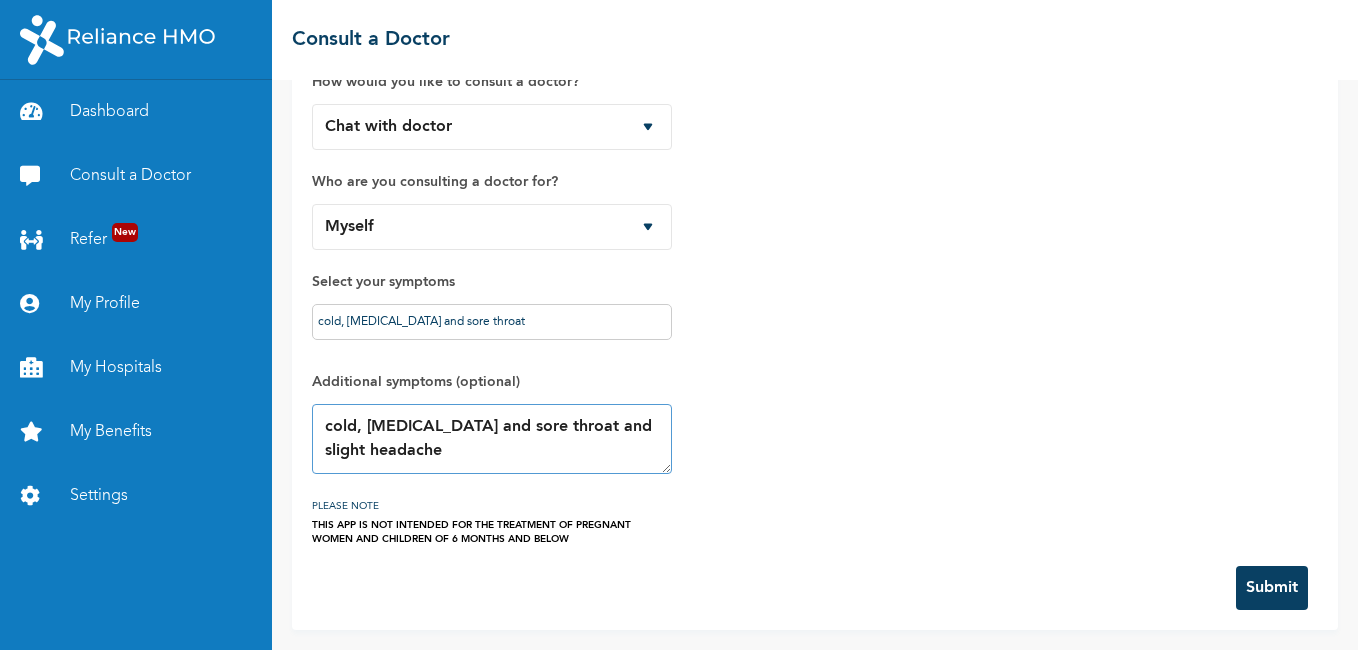 type on "cold, [MEDICAL_DATA] and sore throat and slight headache" 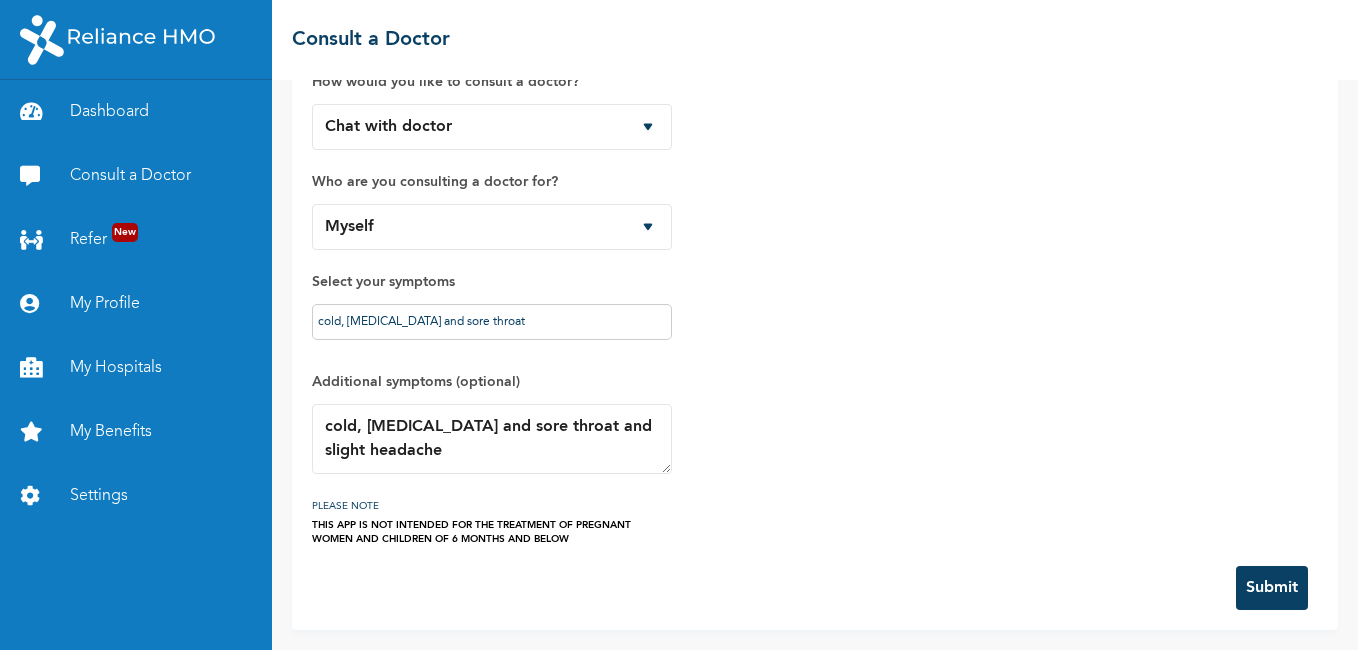 click on "Submit" at bounding box center (1272, 588) 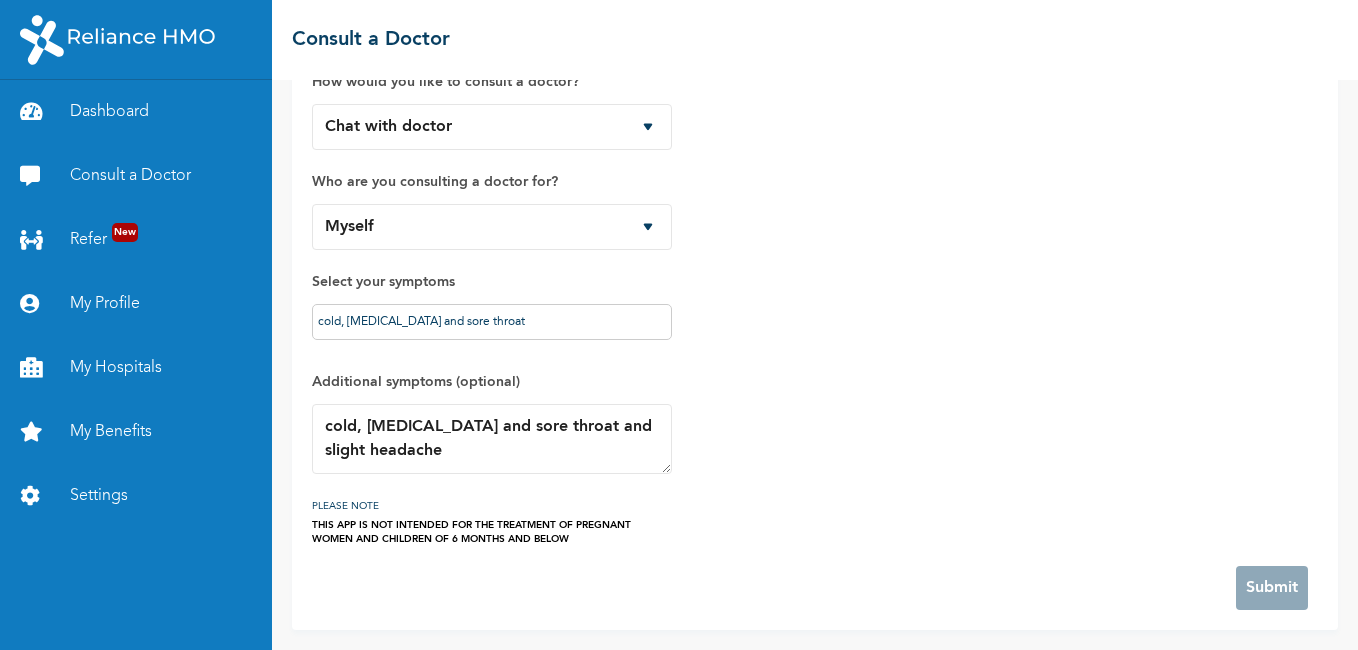 click on "How would you like to consult a doctor? Chat with doctor Phone Call Who are you consulting a doctor for? Myself Select your symptoms cold, [MEDICAL_DATA] and sore throat Additional symptoms (optional) cold, [MEDICAL_DATA] and sore throat and slight headache PLEASE NOTE THIS APP IS NOT INTENDED FOR THE TREATMENT OF PREGNANT WOMEN AND CHILDREN OF 6 MONTHS AND BELOW" at bounding box center [815, 298] 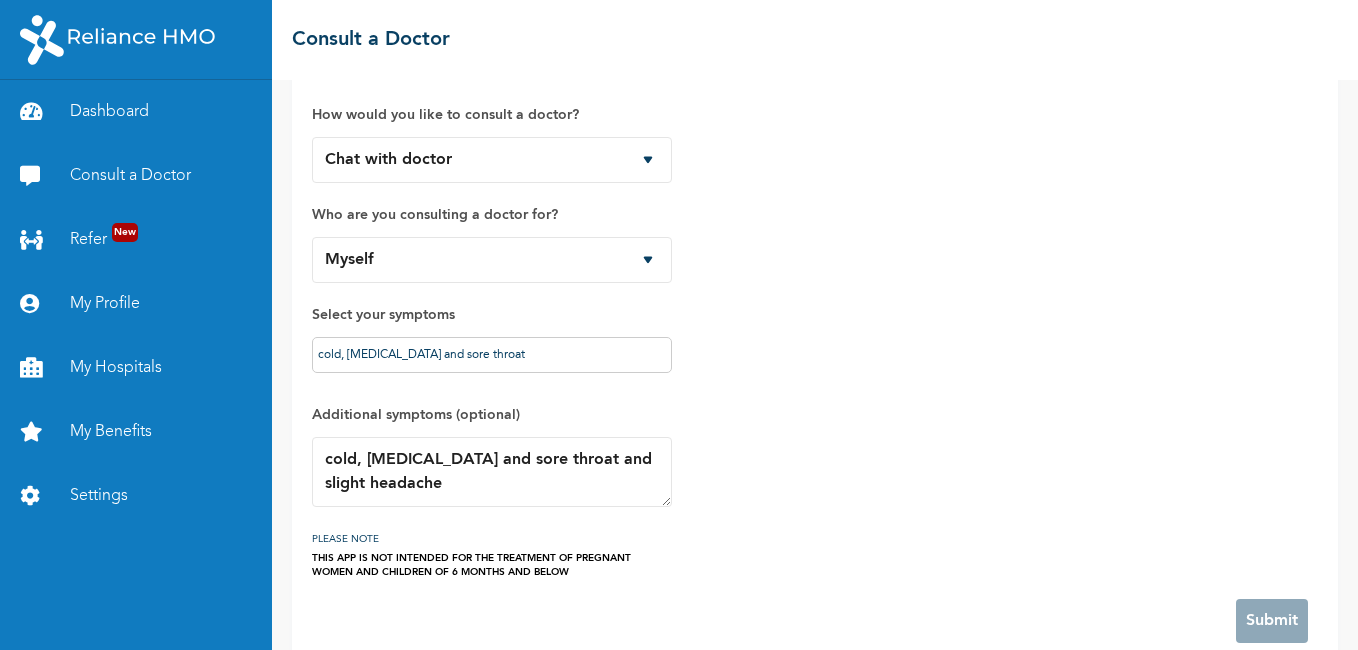 scroll, scrollTop: 70, scrollLeft: 0, axis: vertical 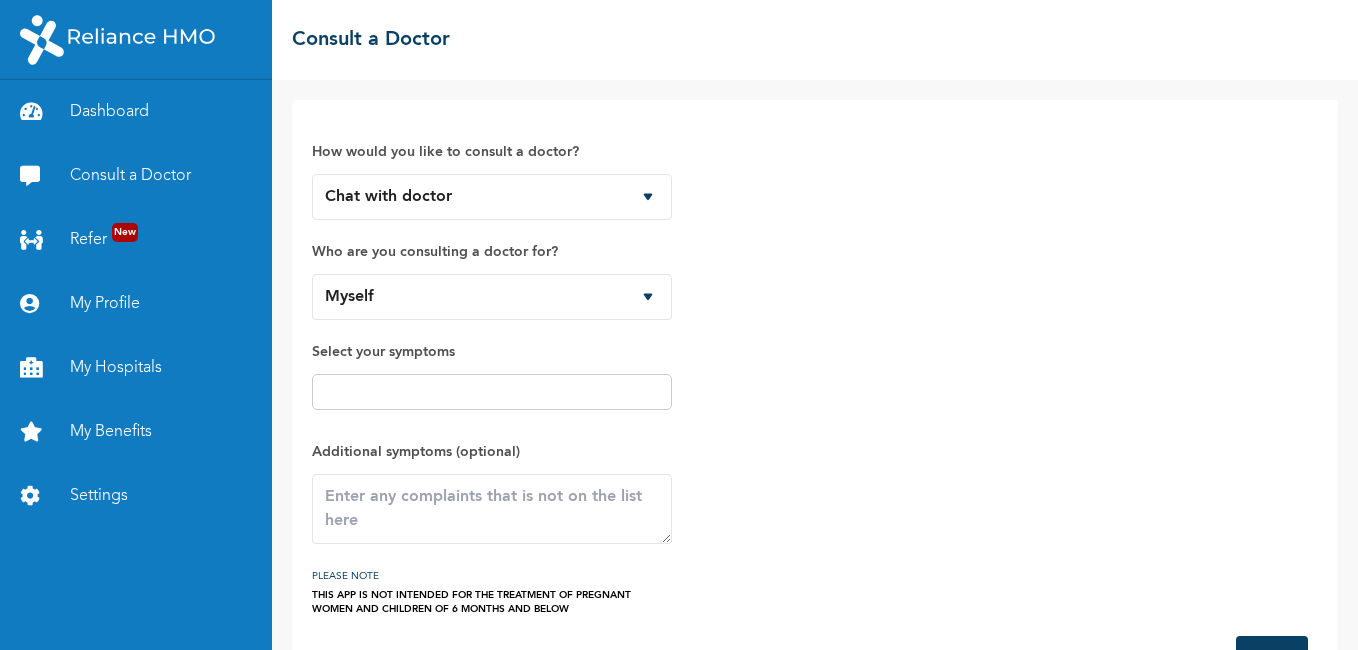 click at bounding box center (492, 392) 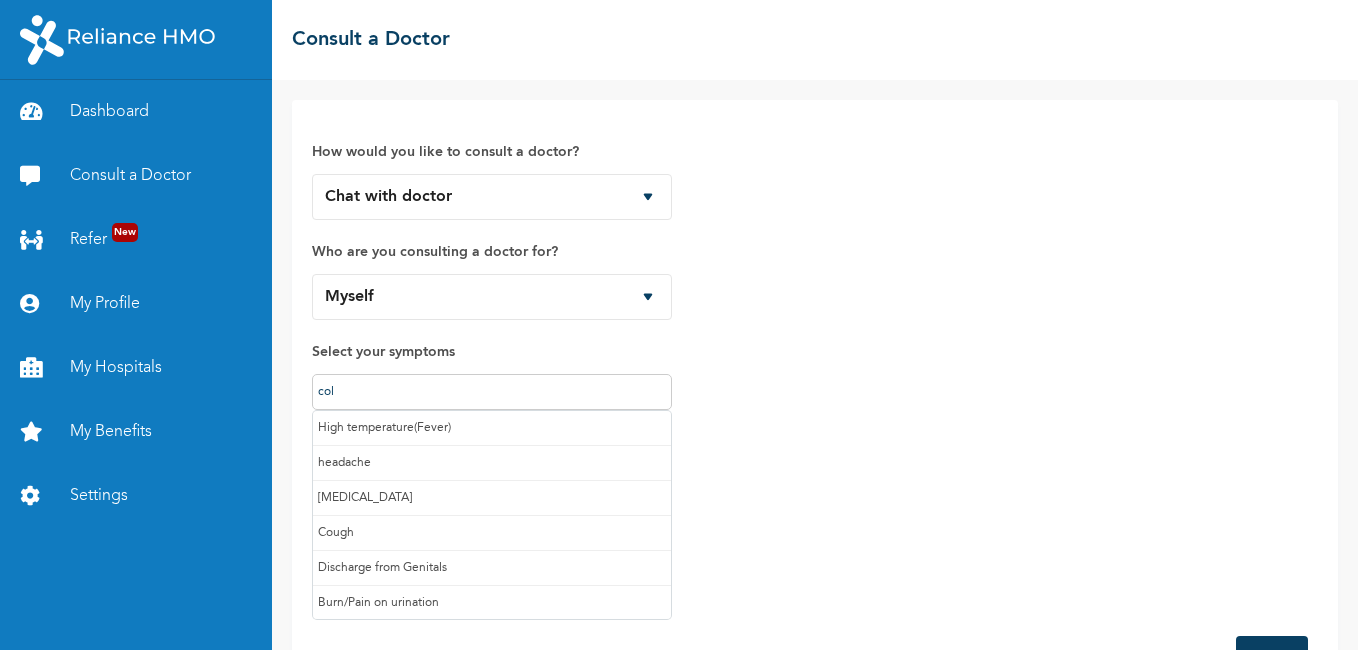 scroll, scrollTop: 0, scrollLeft: 0, axis: both 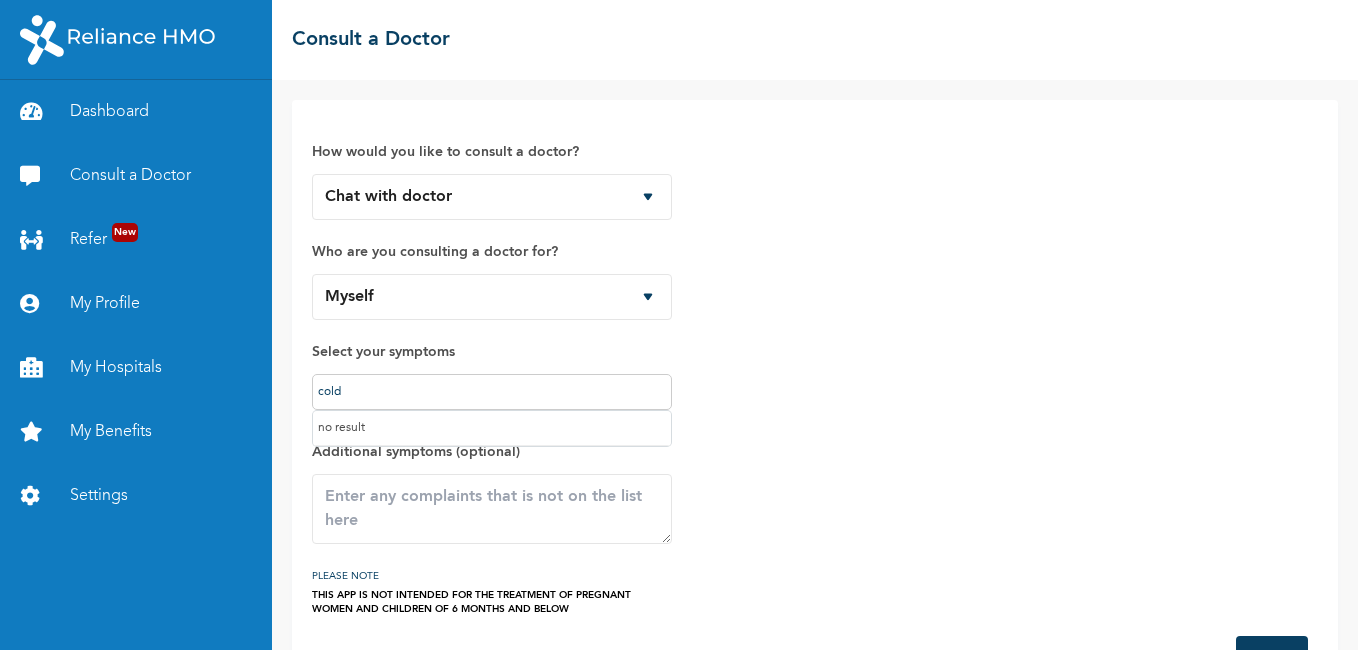 type on "cold" 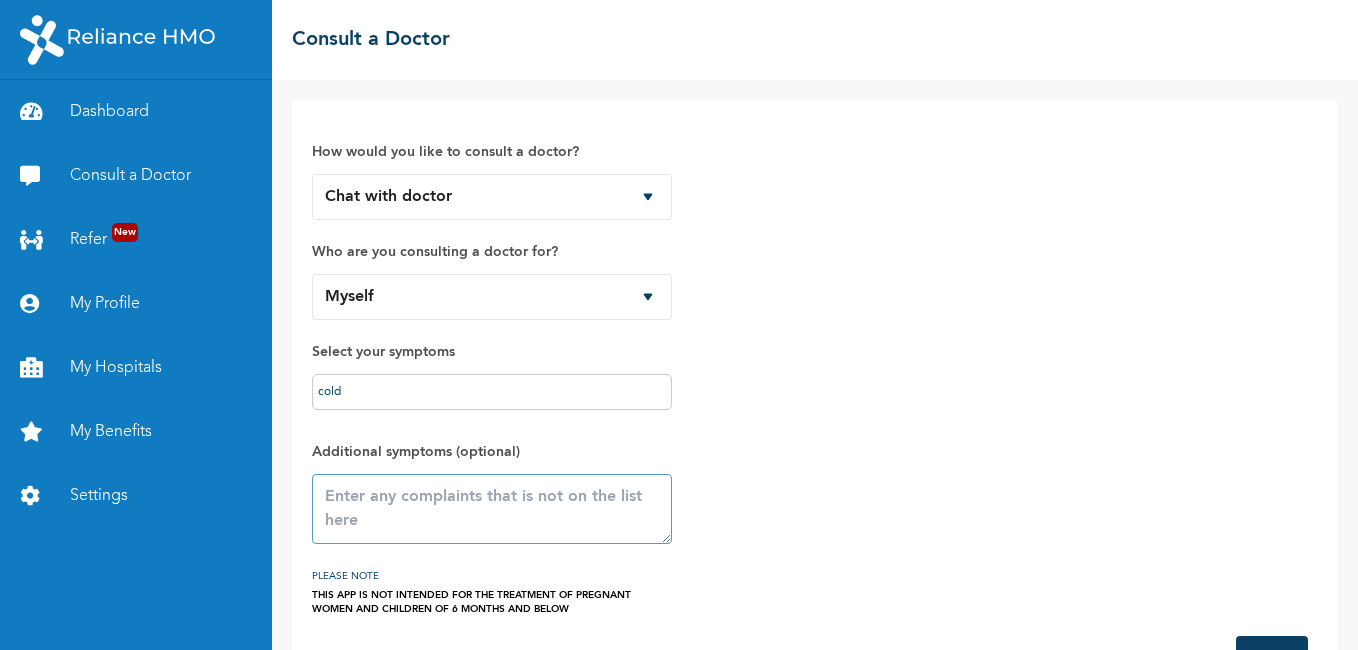 click at bounding box center (492, 509) 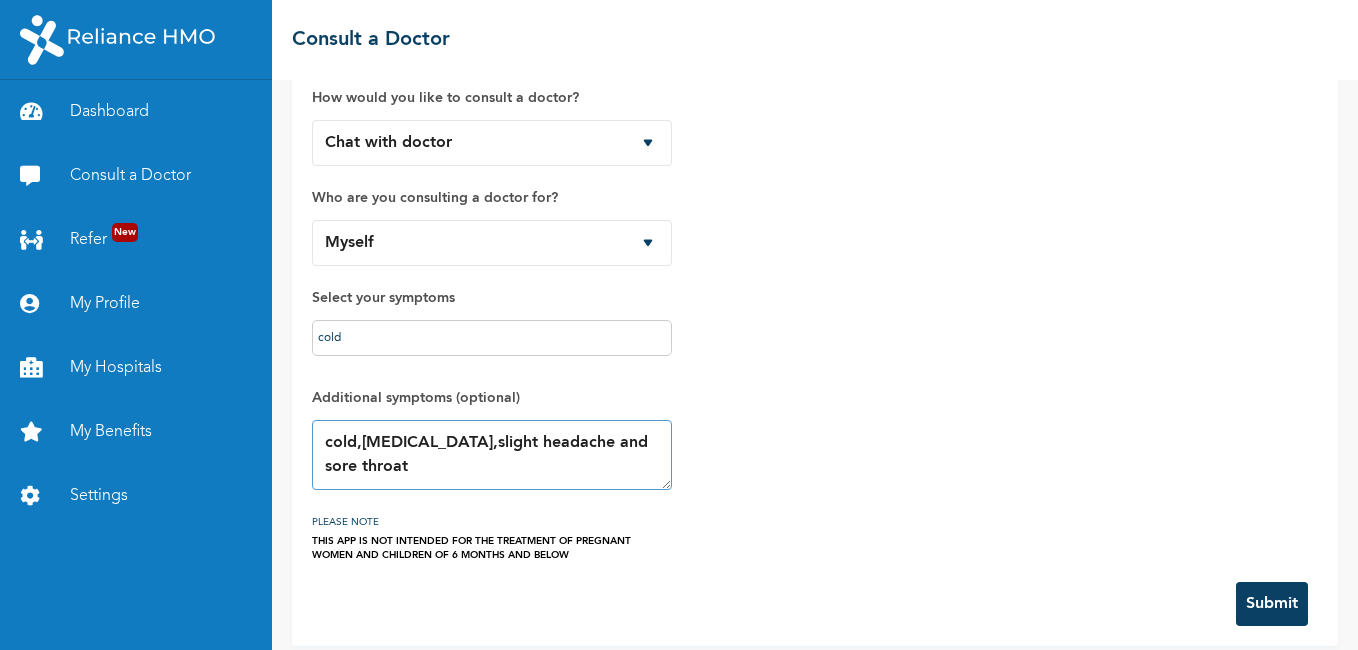 scroll, scrollTop: 70, scrollLeft: 0, axis: vertical 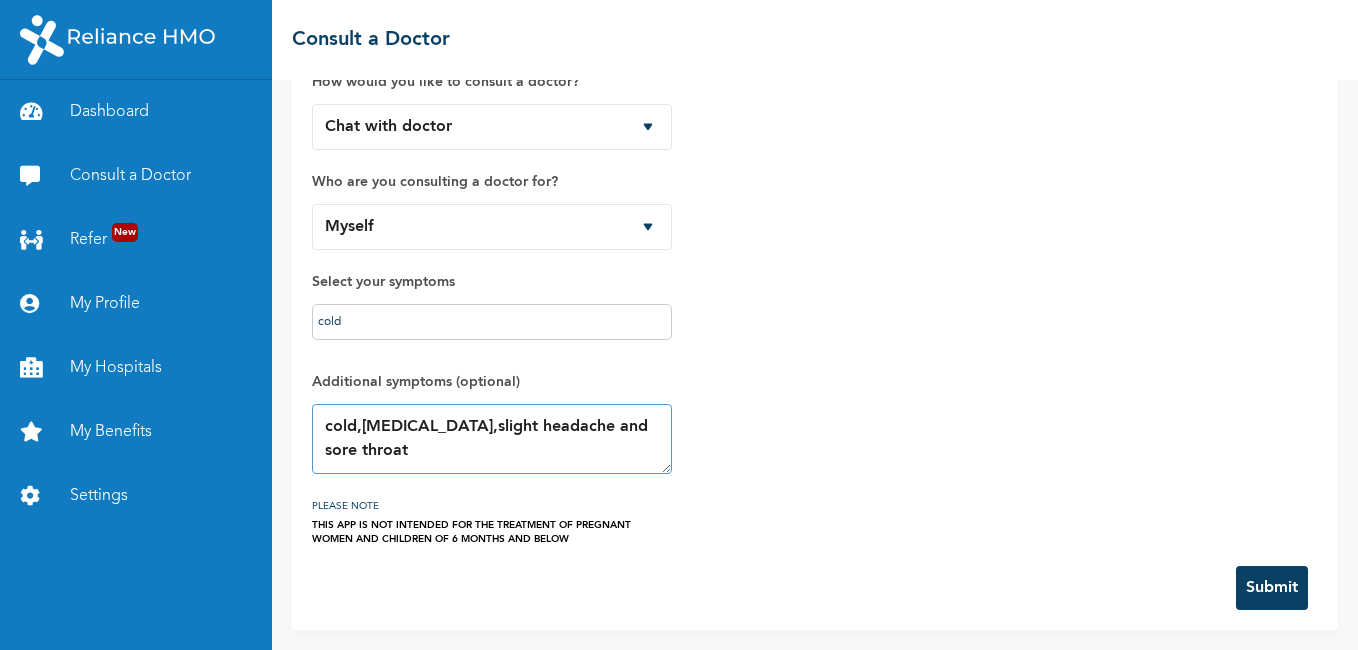 type on "cold,running nose,slight headache and sore throat" 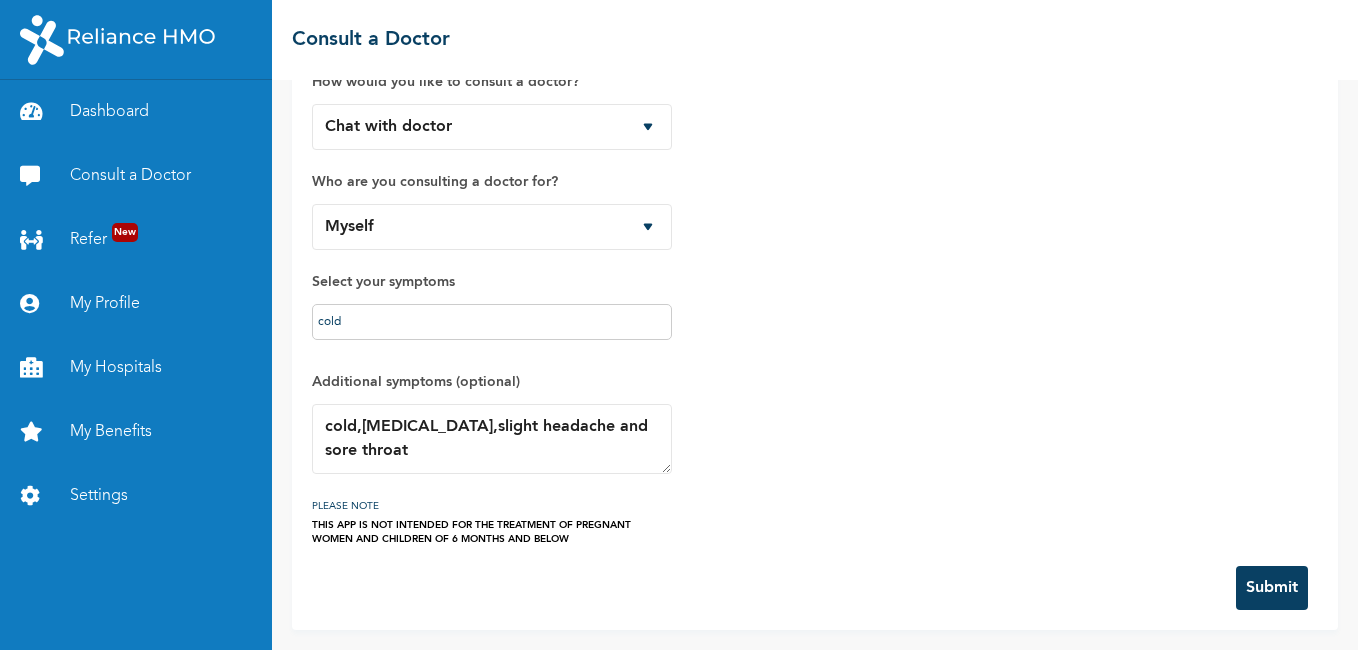 click on "Submit" at bounding box center [1272, 588] 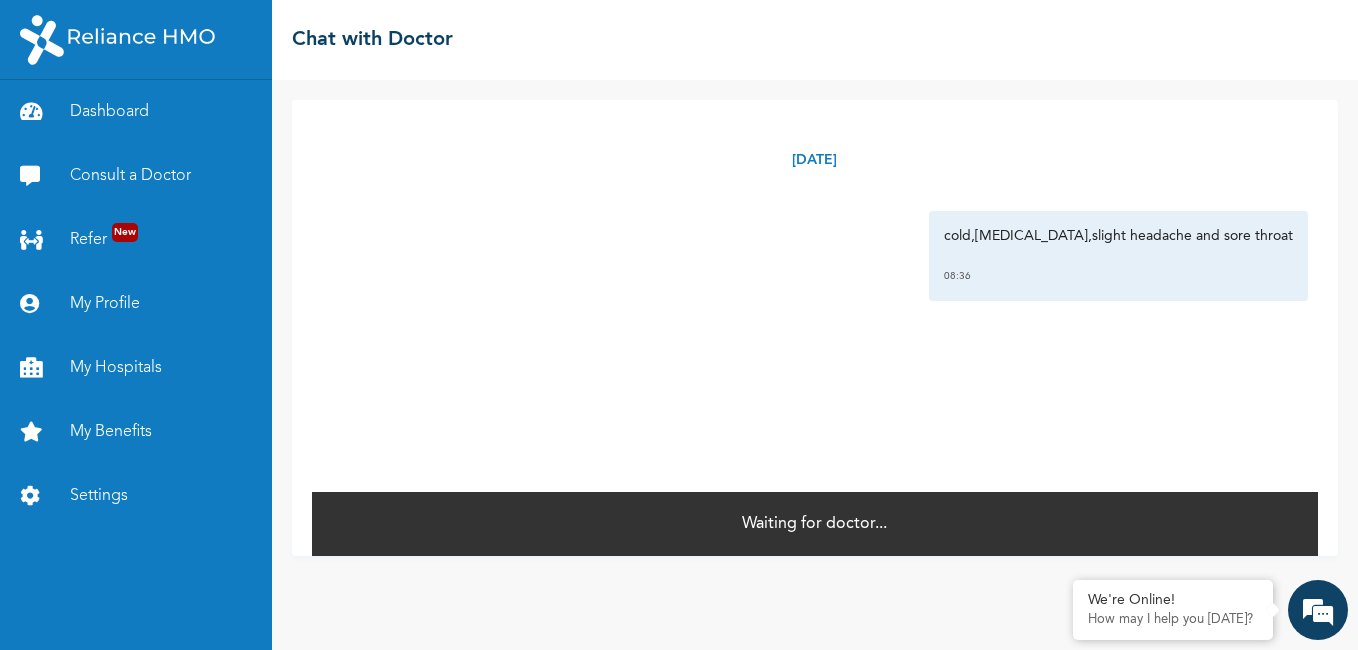 scroll, scrollTop: 0, scrollLeft: 0, axis: both 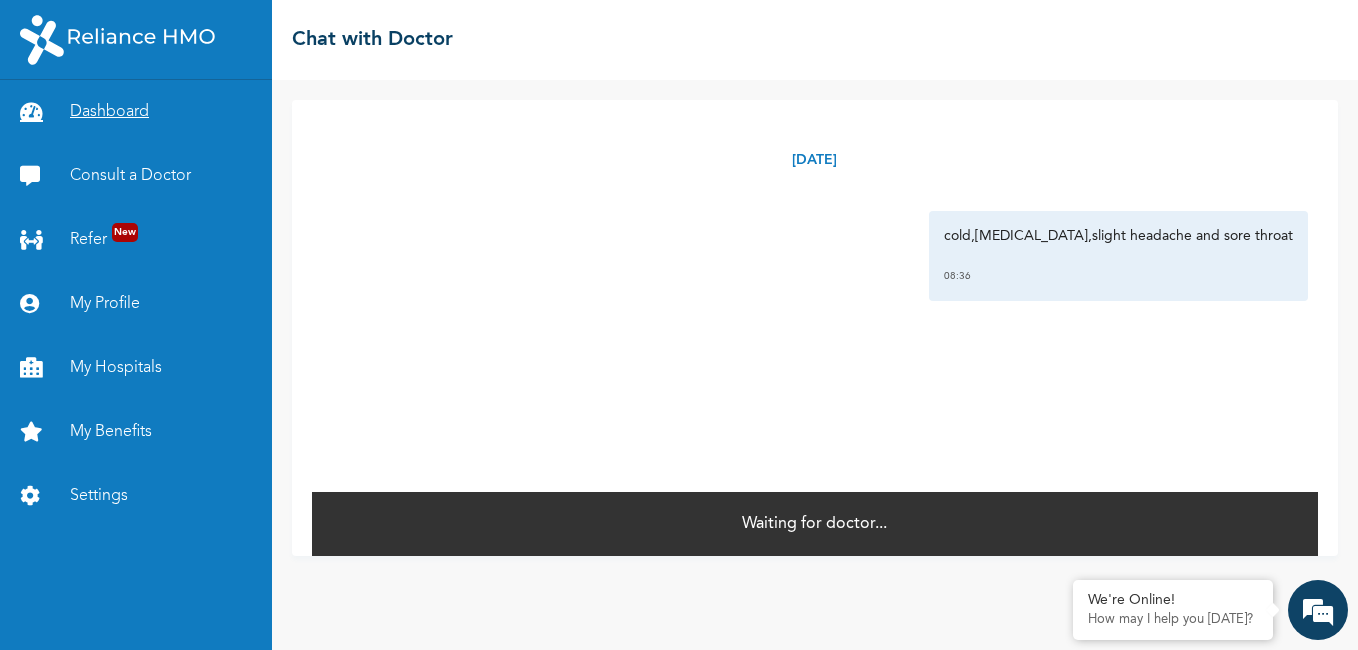 click on "Dashboard" at bounding box center [136, 112] 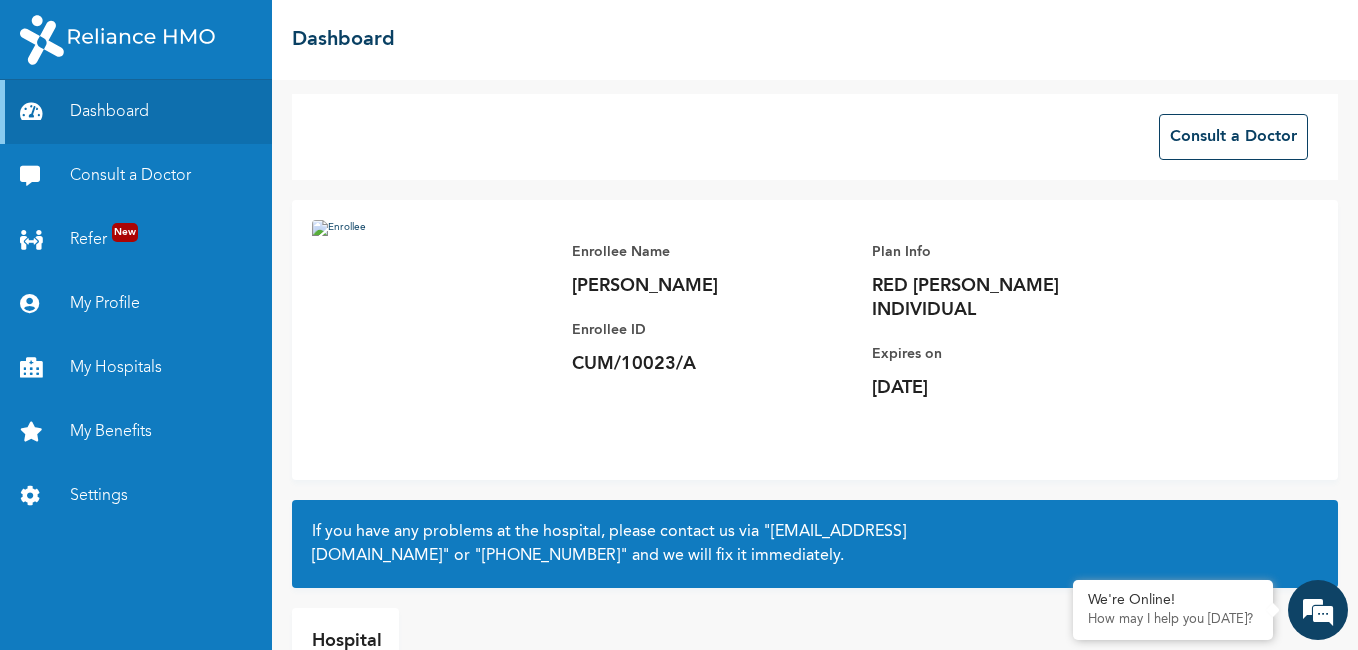 scroll, scrollTop: 0, scrollLeft: 0, axis: both 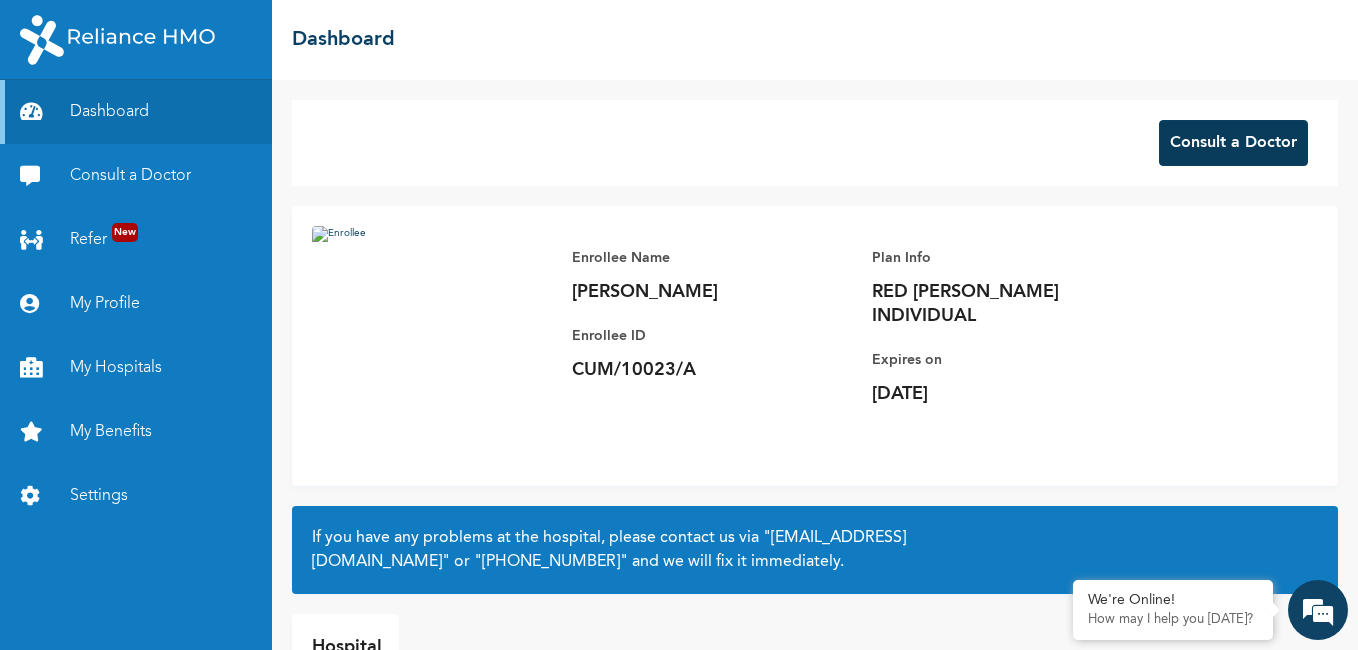 click on "Consult a Doctor" at bounding box center (1233, 143) 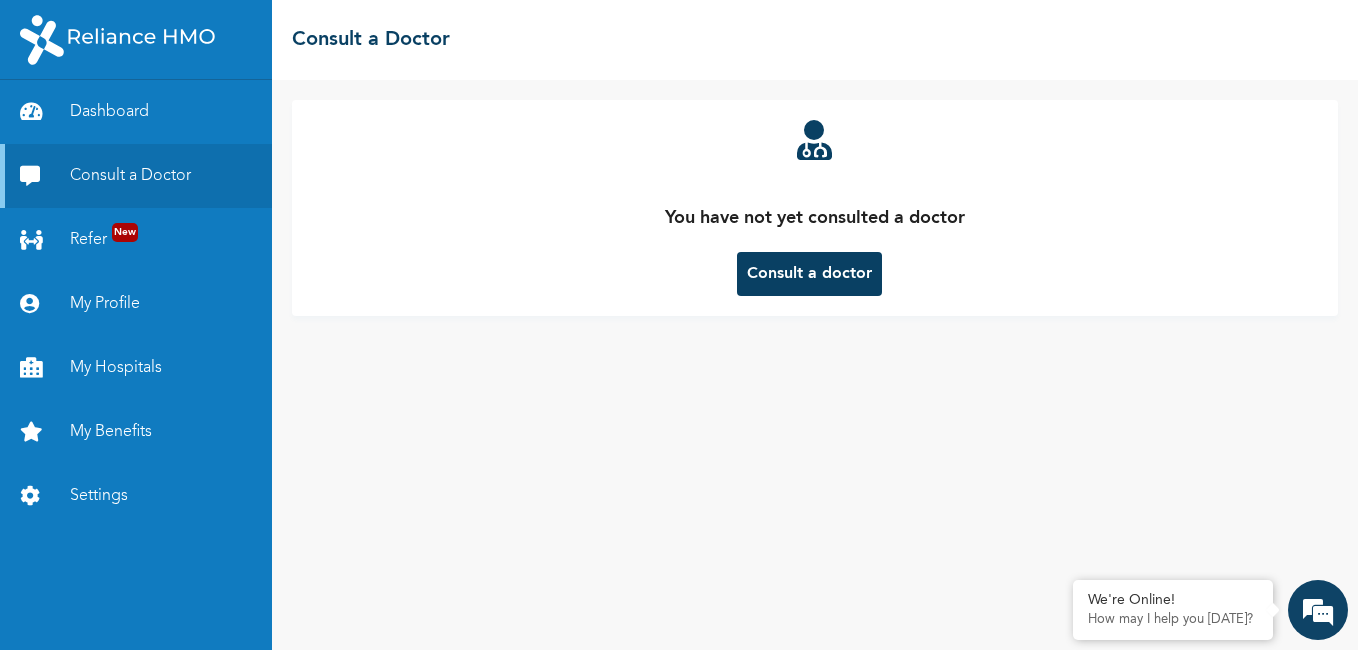 click on "Consult a doctor" at bounding box center (809, 274) 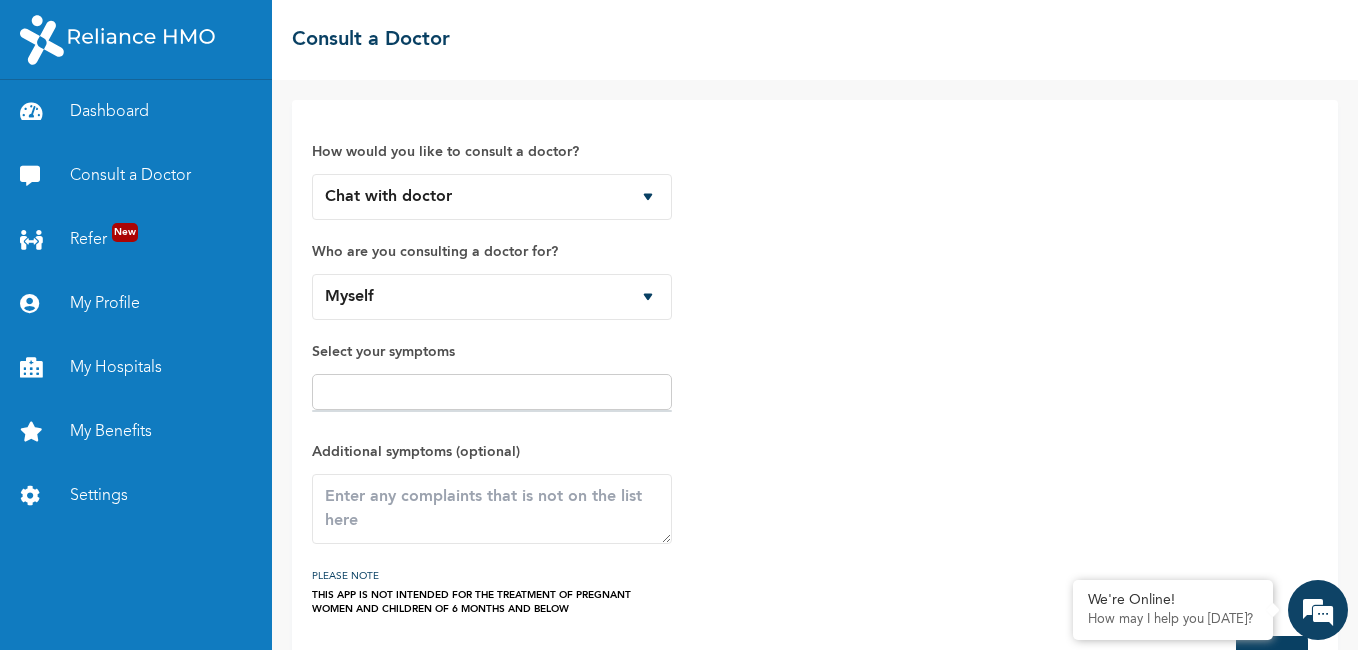 drag, startPoint x: 439, startPoint y: 402, endPoint x: 452, endPoint y: 385, distance: 21.400934 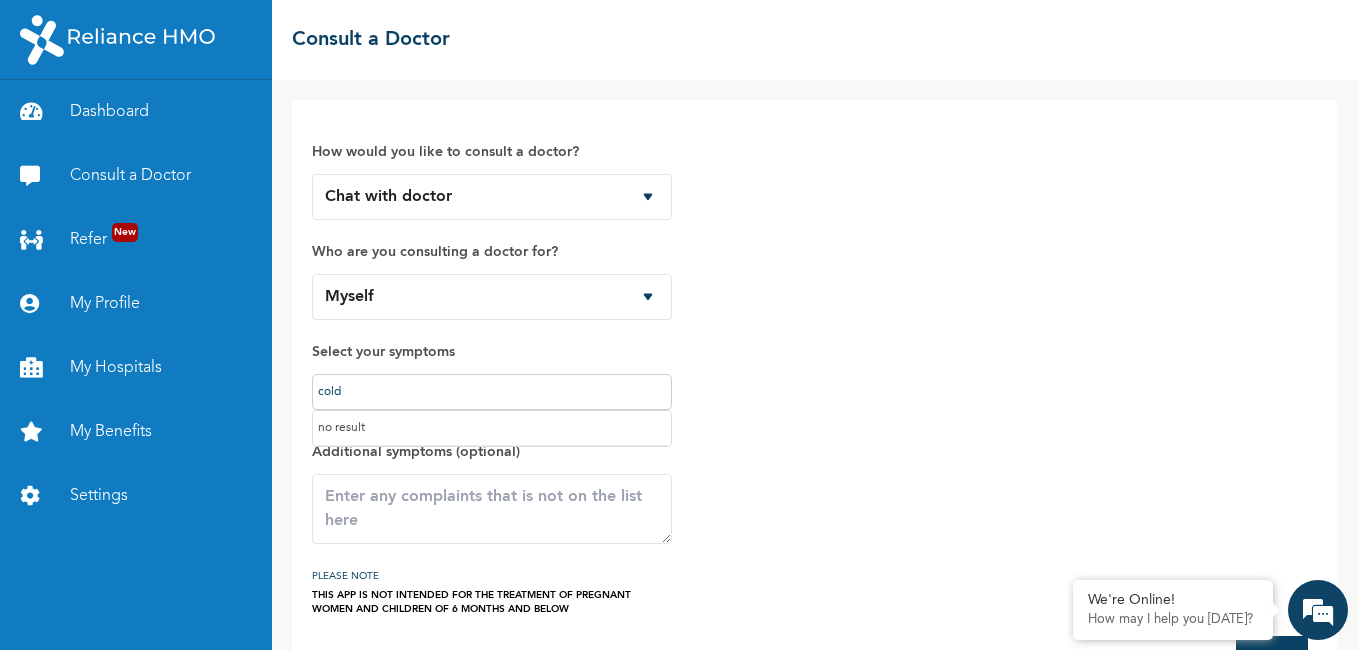 type on "cold" 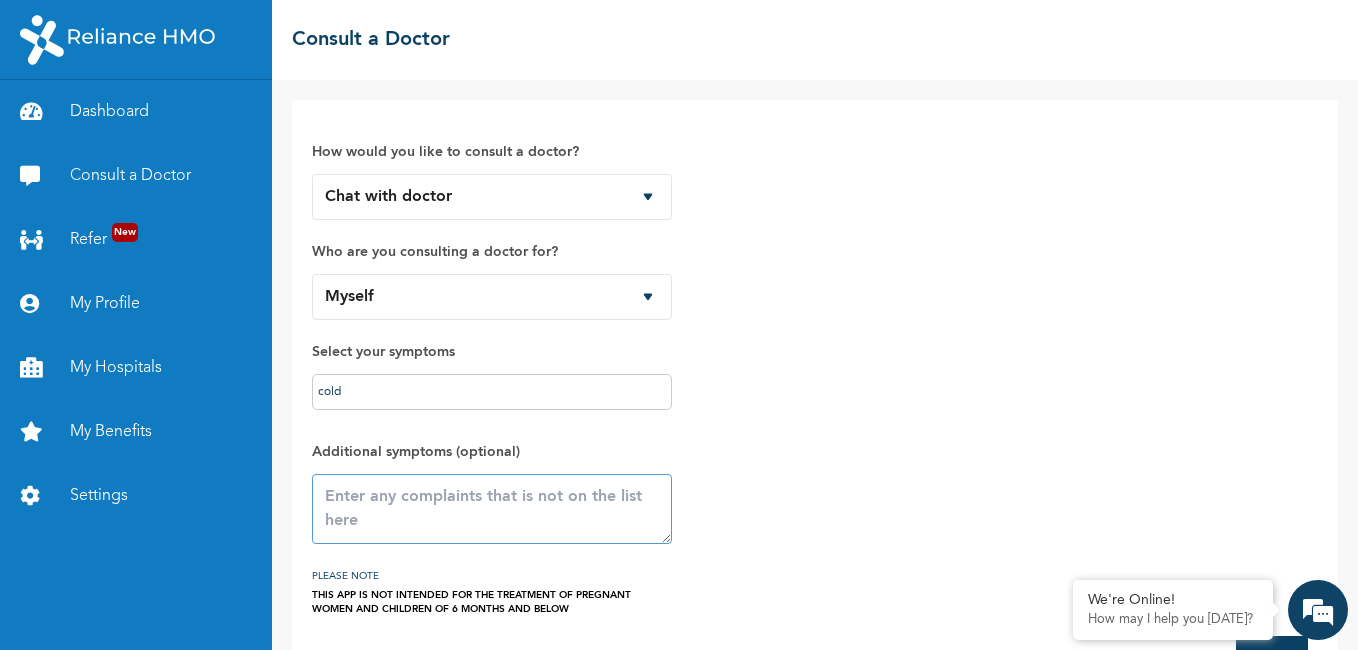 drag, startPoint x: 511, startPoint y: 501, endPoint x: 503, endPoint y: 486, distance: 17 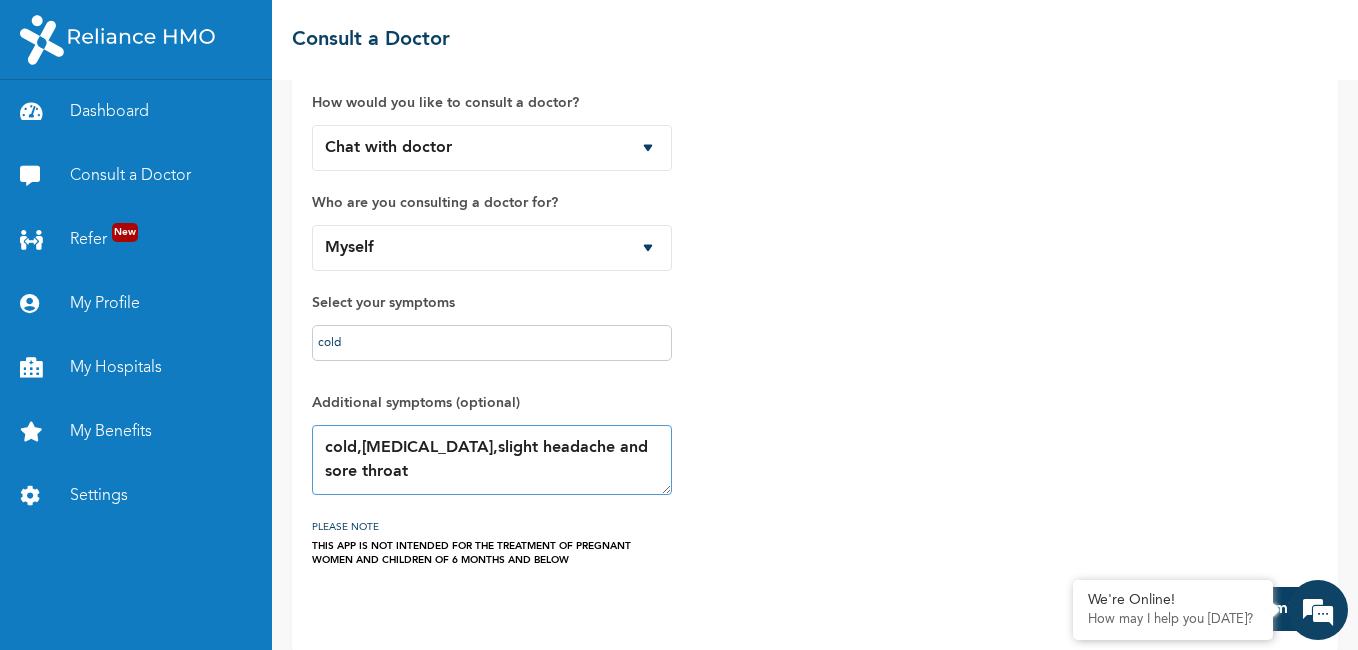 scroll, scrollTop: 70, scrollLeft: 0, axis: vertical 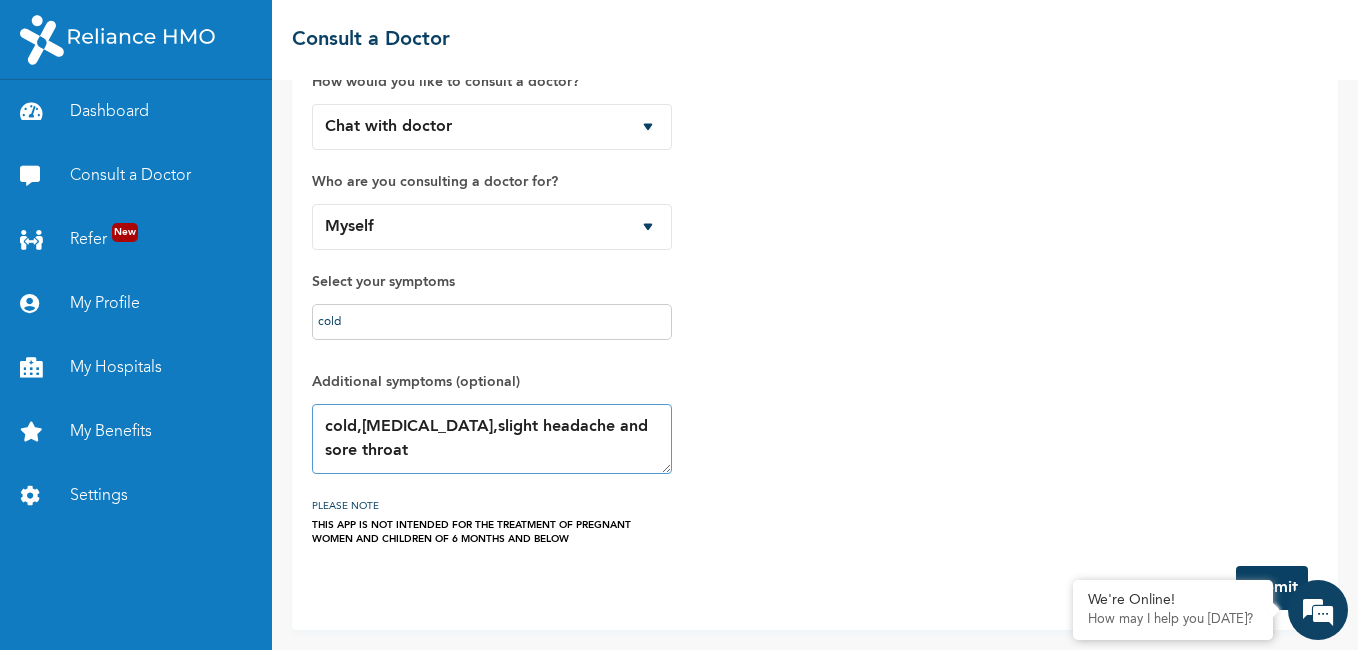 type on "cold,running nose,slight headache and sore throat" 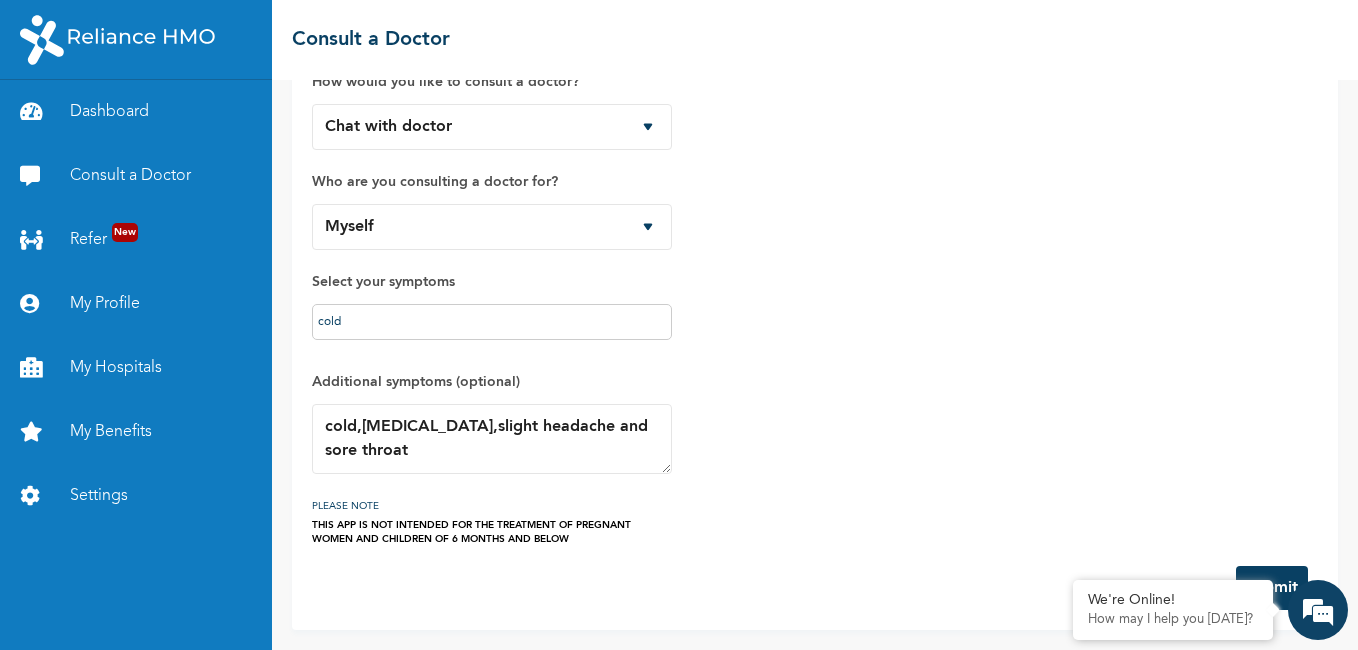 click on "Submit" at bounding box center (1272, 588) 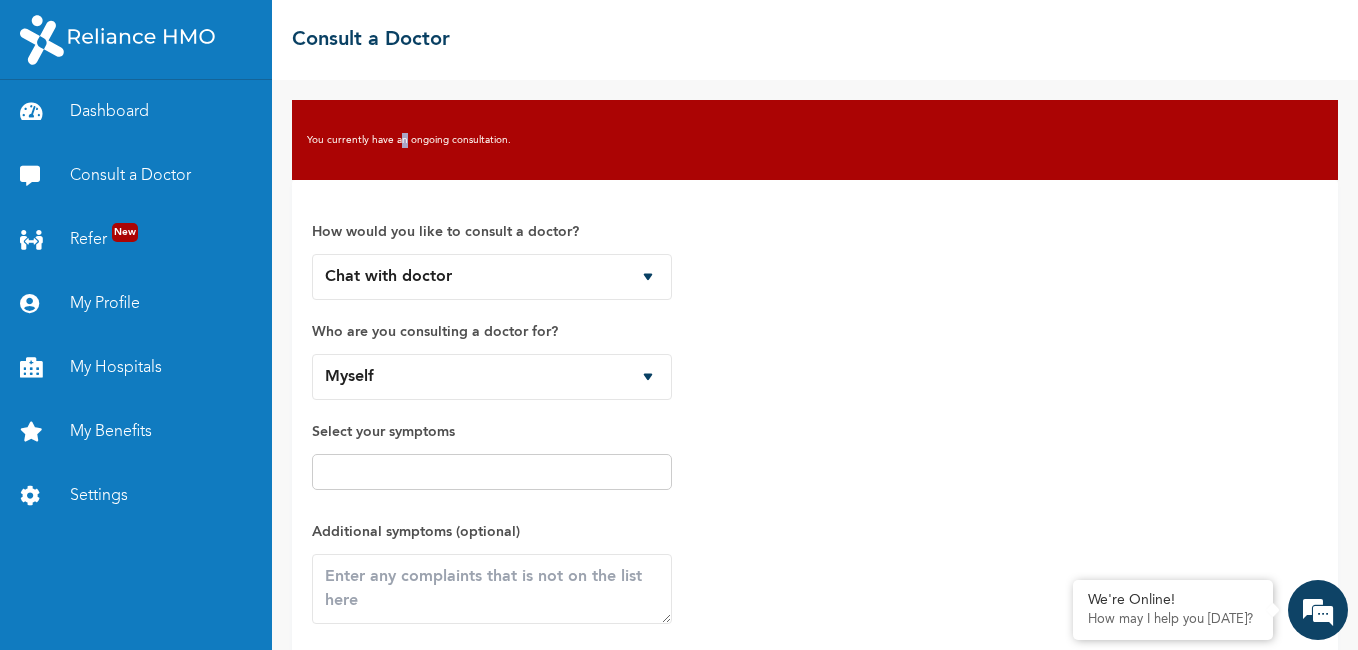 drag, startPoint x: 480, startPoint y: 125, endPoint x: 401, endPoint y: 105, distance: 81.49233 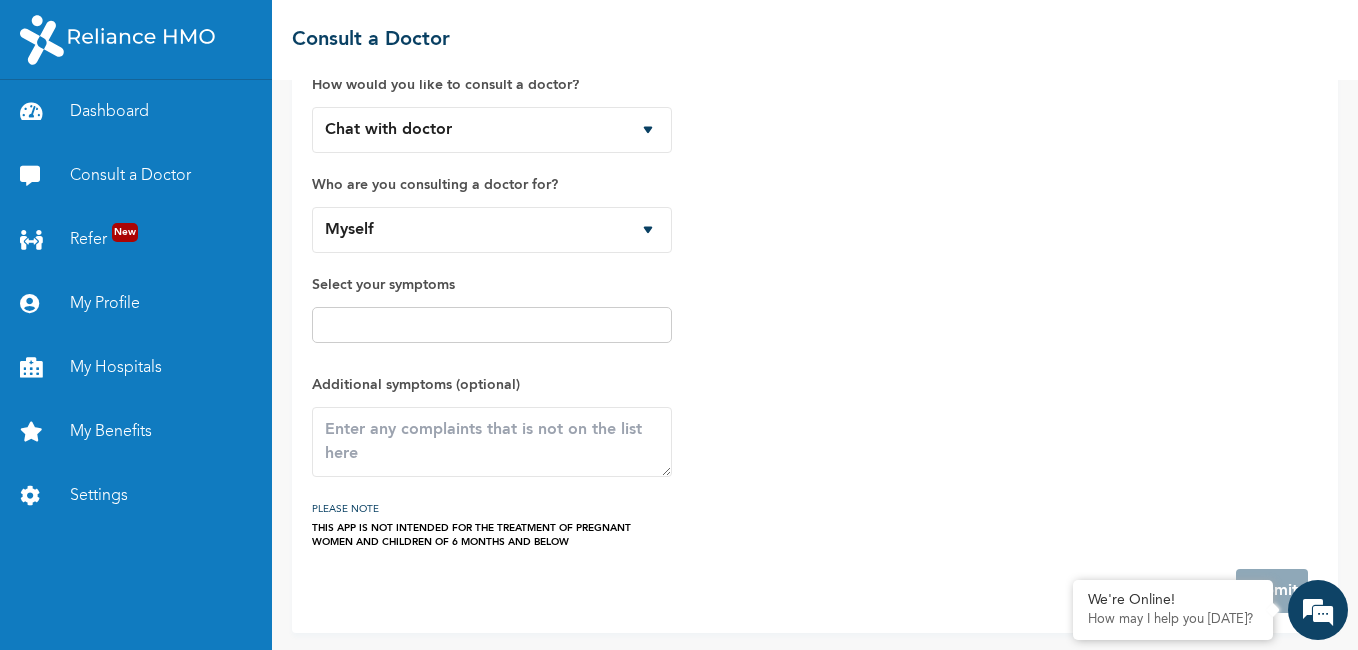 scroll, scrollTop: 150, scrollLeft: 0, axis: vertical 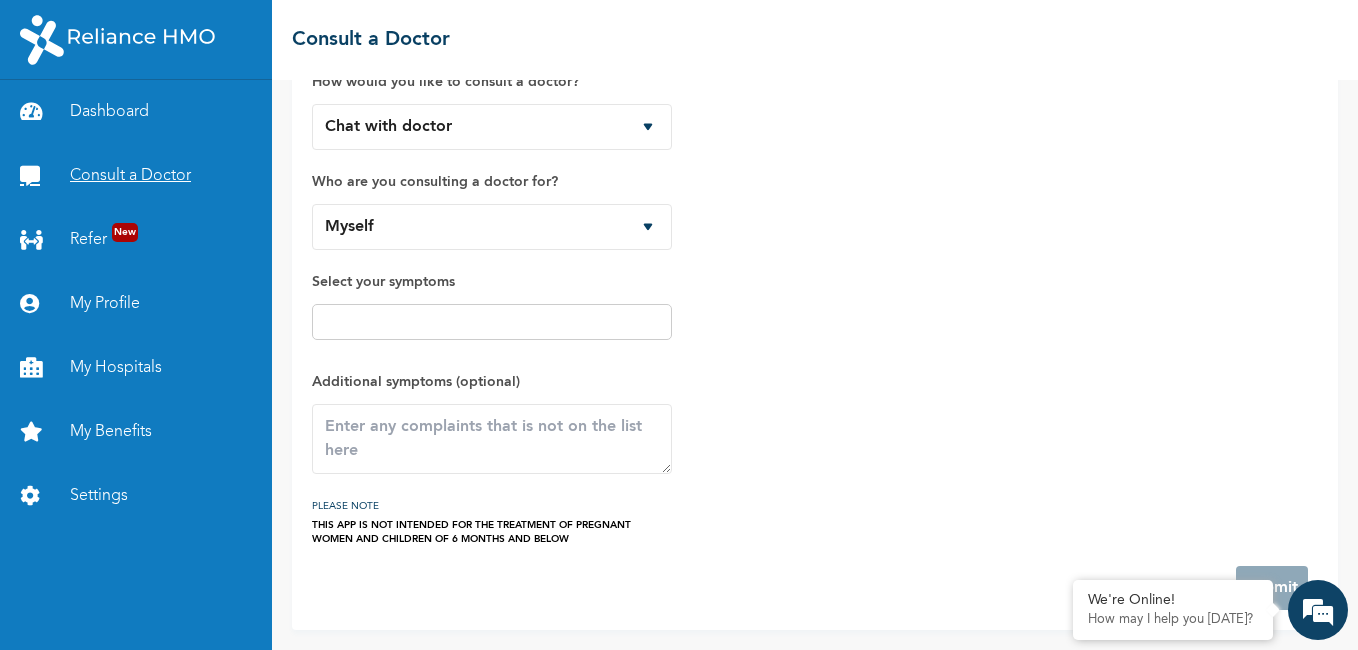 click on "Consult a Doctor" at bounding box center [136, 176] 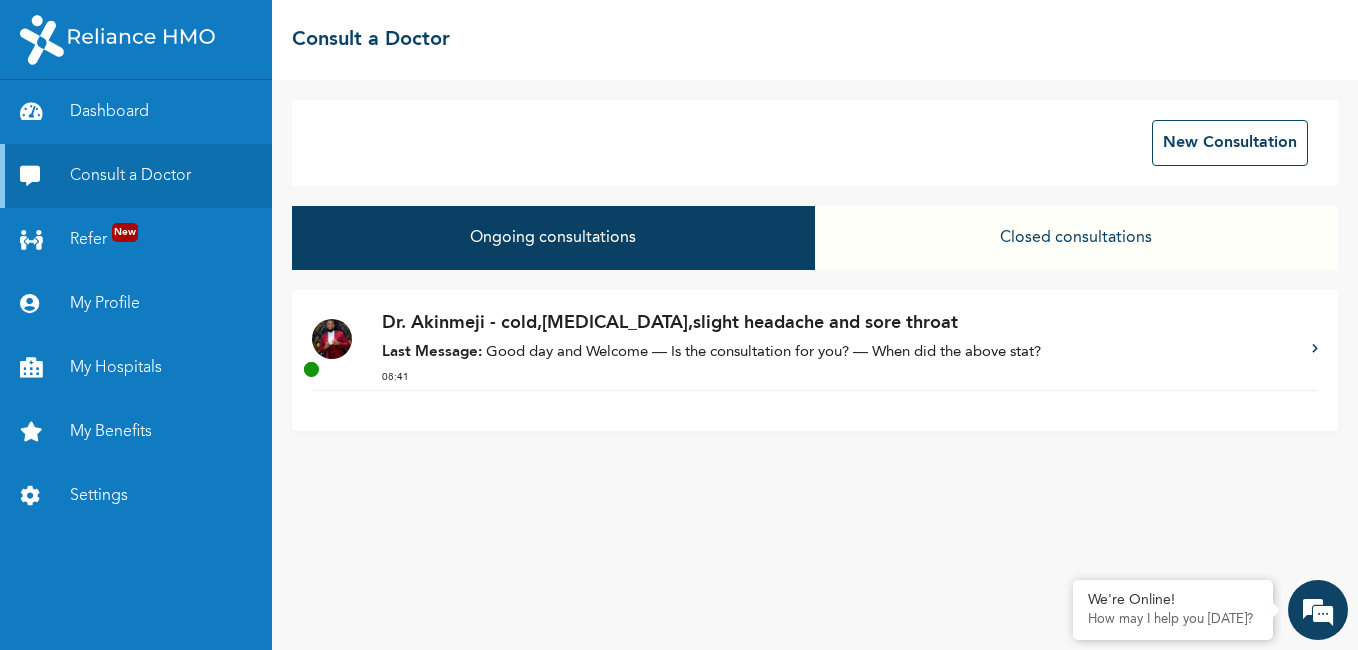 click on "Dr. Akinmeji - cold,running nose,slight headache and sore throat" at bounding box center (837, 323) 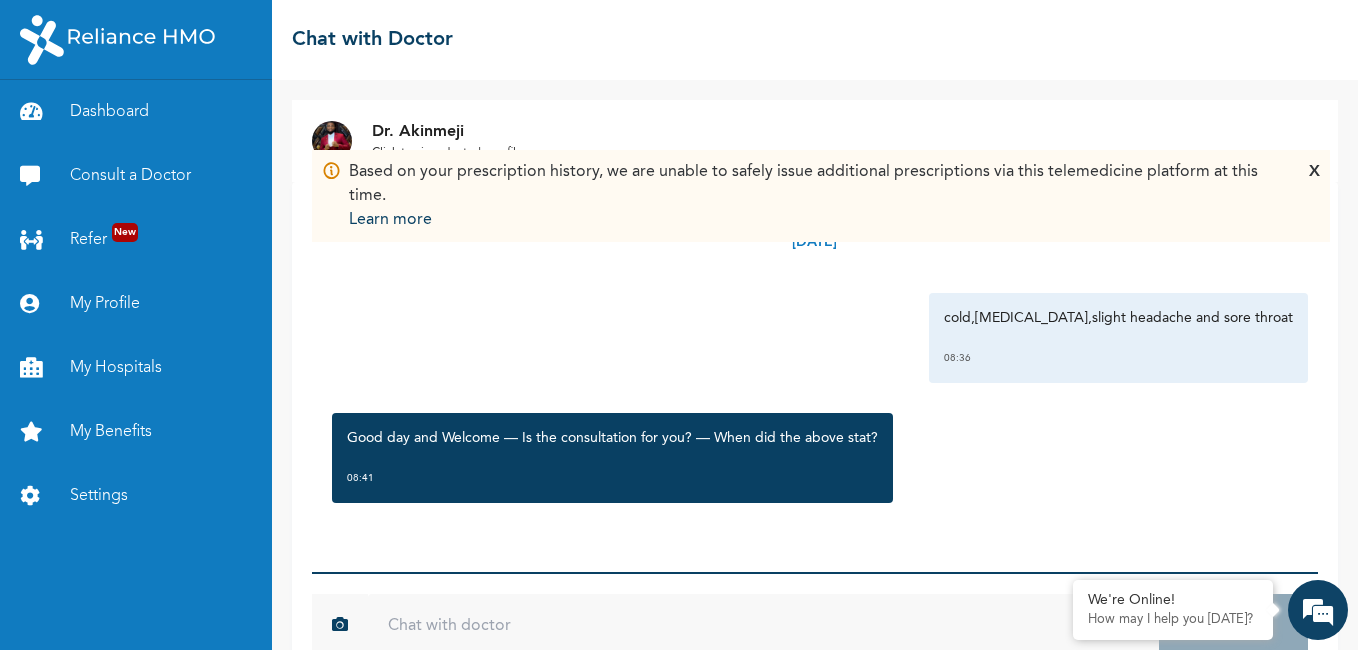 scroll, scrollTop: 48, scrollLeft: 0, axis: vertical 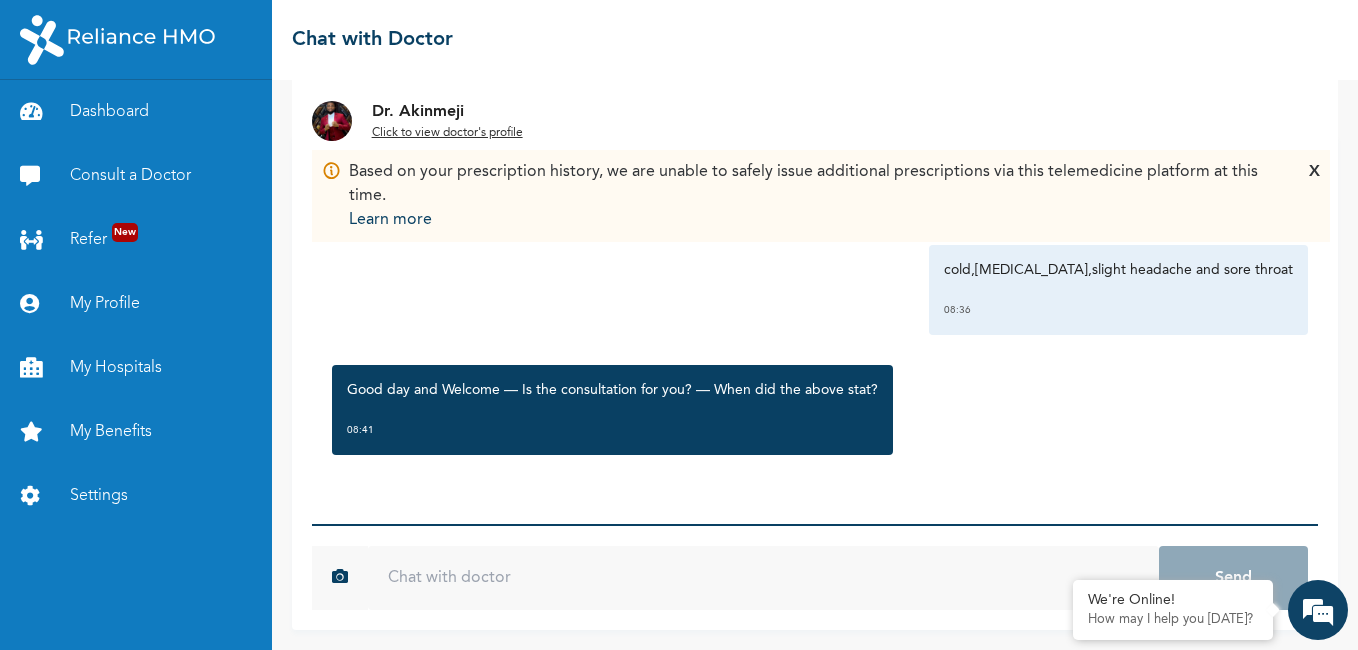 click at bounding box center [763, 578] 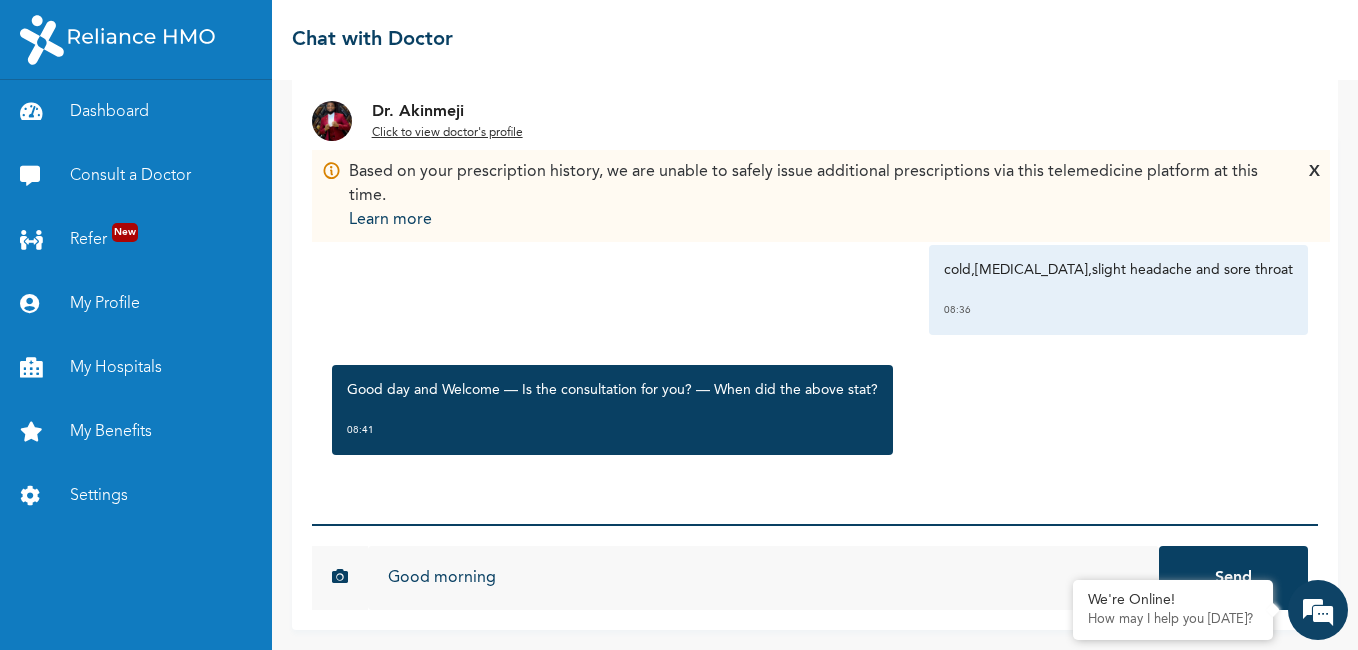 type on "Good morning" 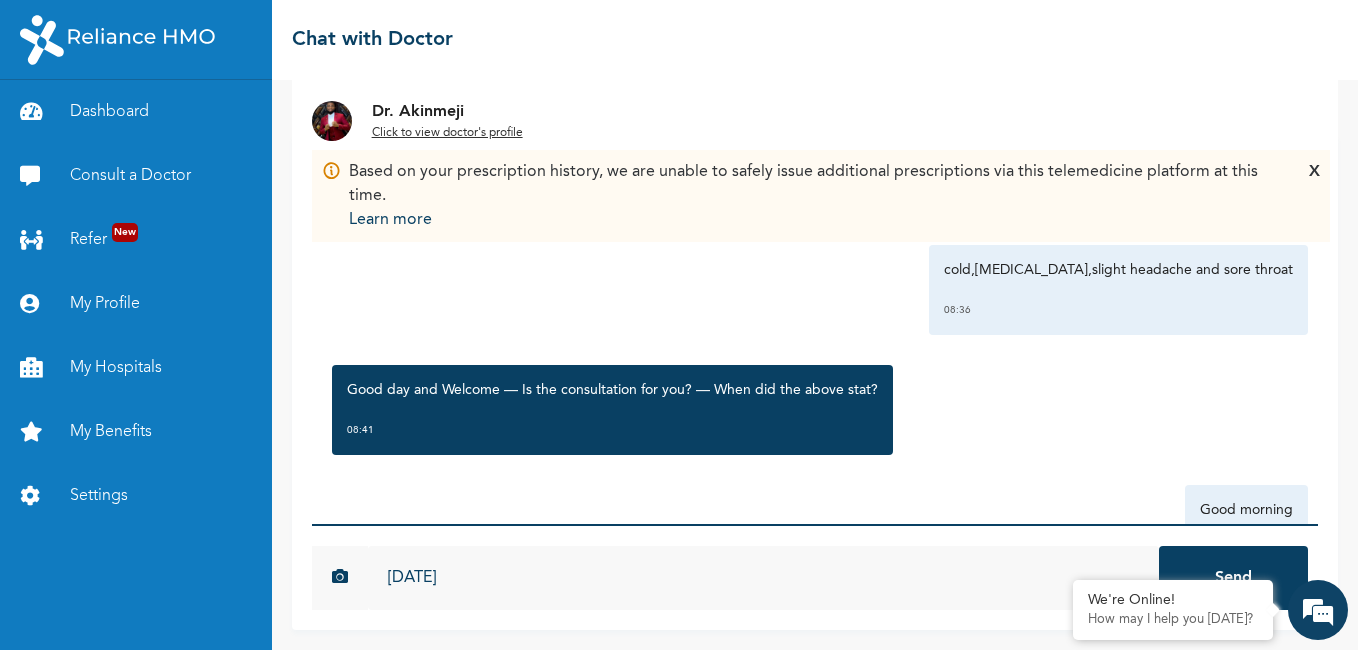type on "Yesterday" 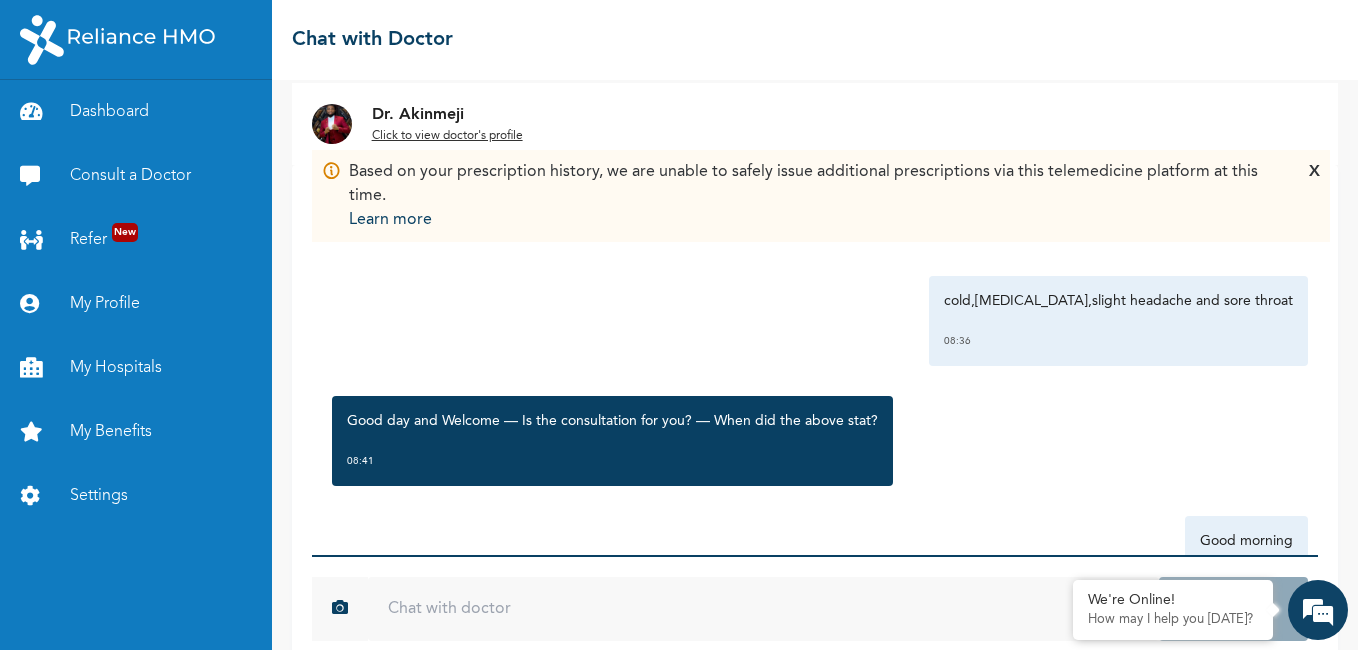 scroll, scrollTop: 0, scrollLeft: 0, axis: both 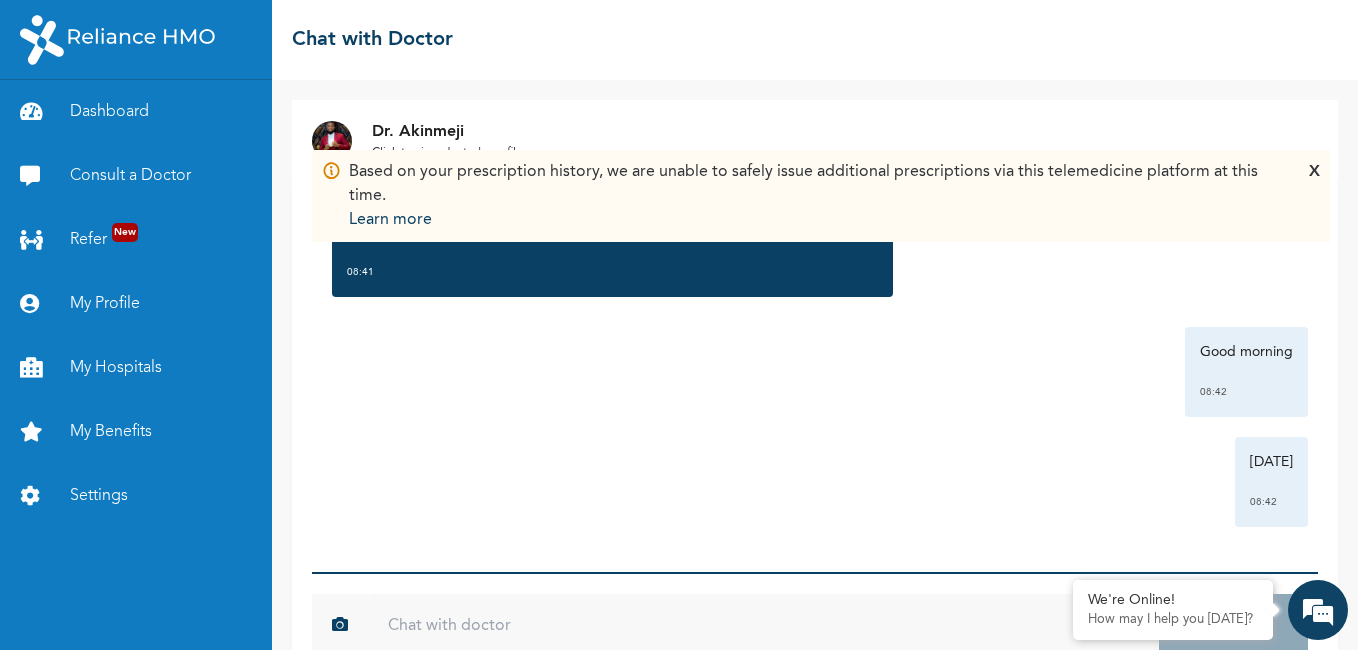click on "Learn more" at bounding box center (814, 220) 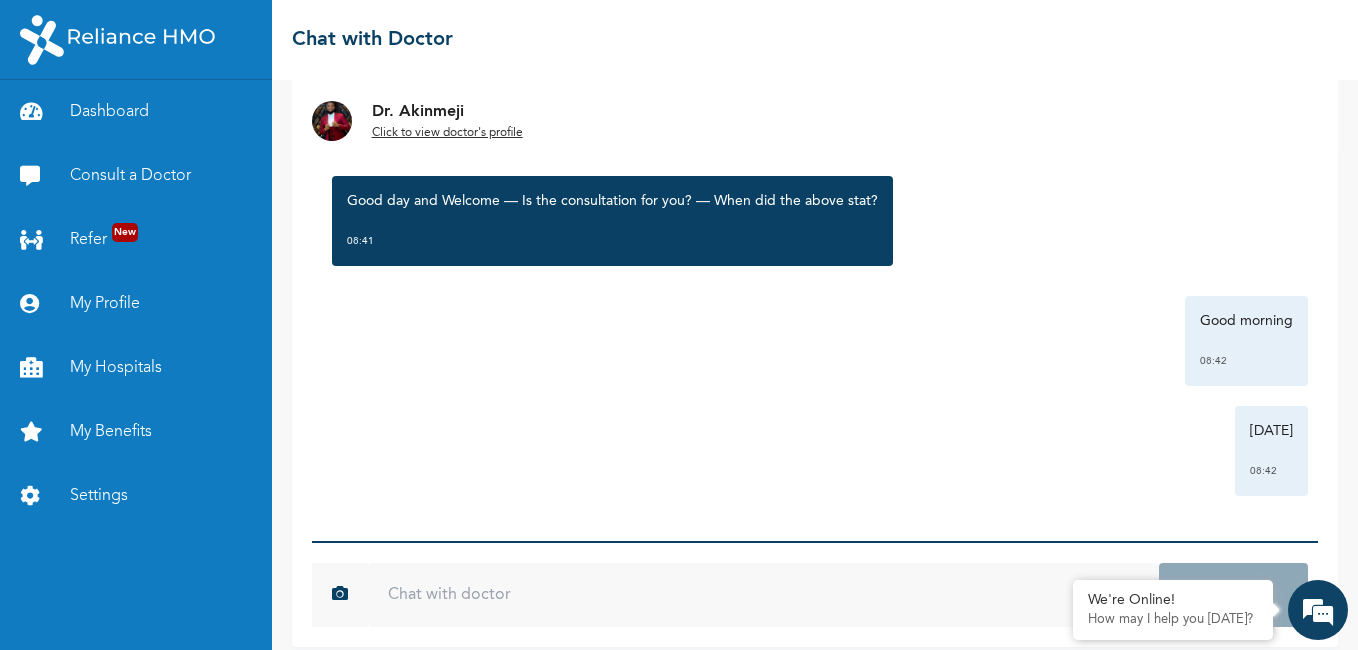 scroll, scrollTop: 48, scrollLeft: 0, axis: vertical 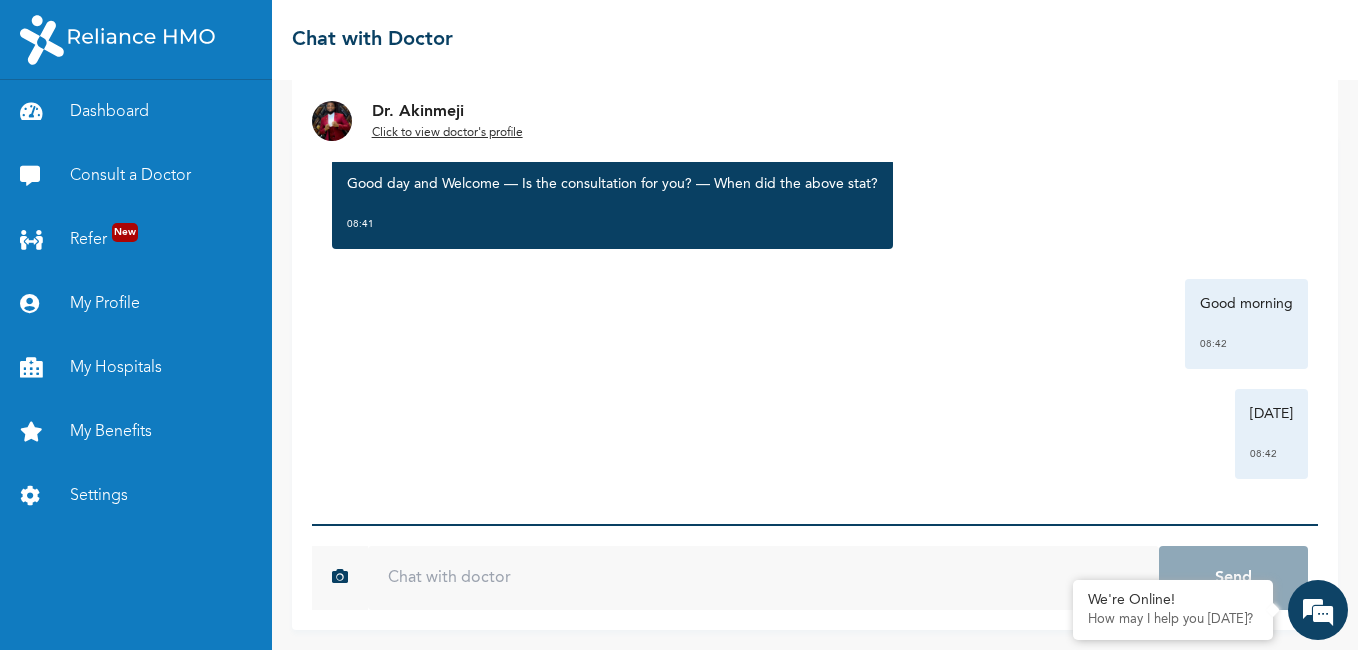 click at bounding box center [763, 578] 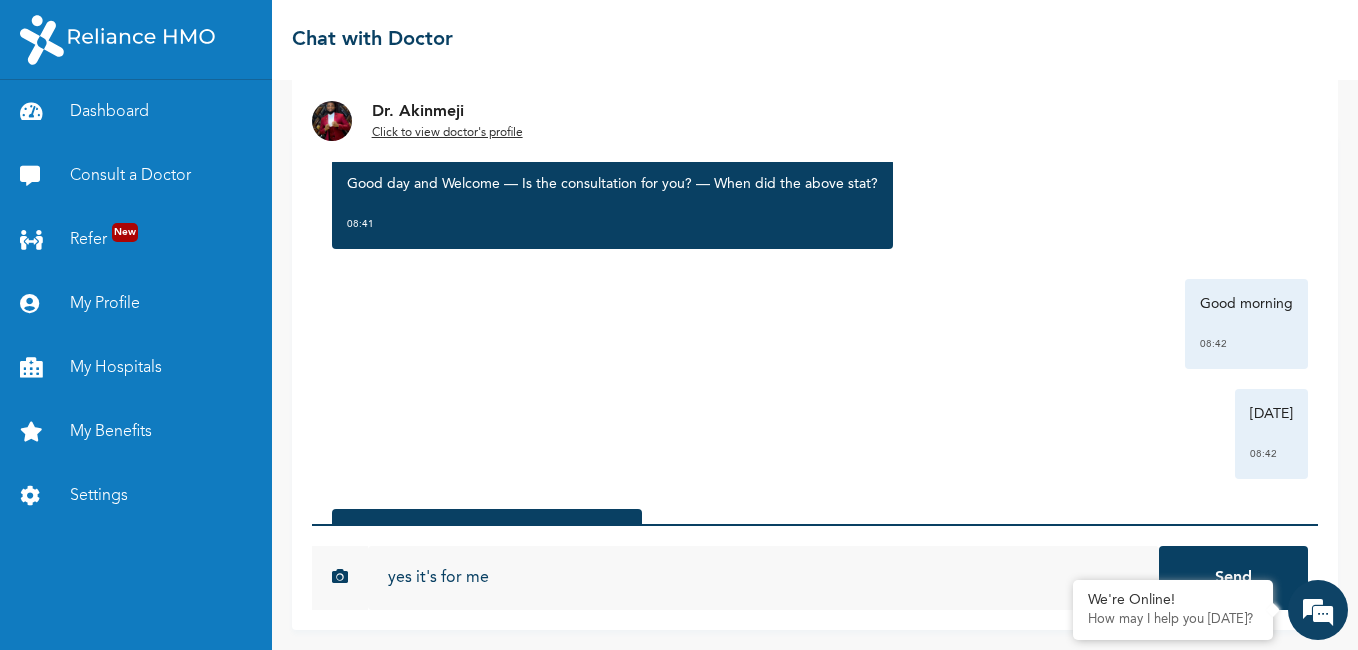 type on "yes it's for me" 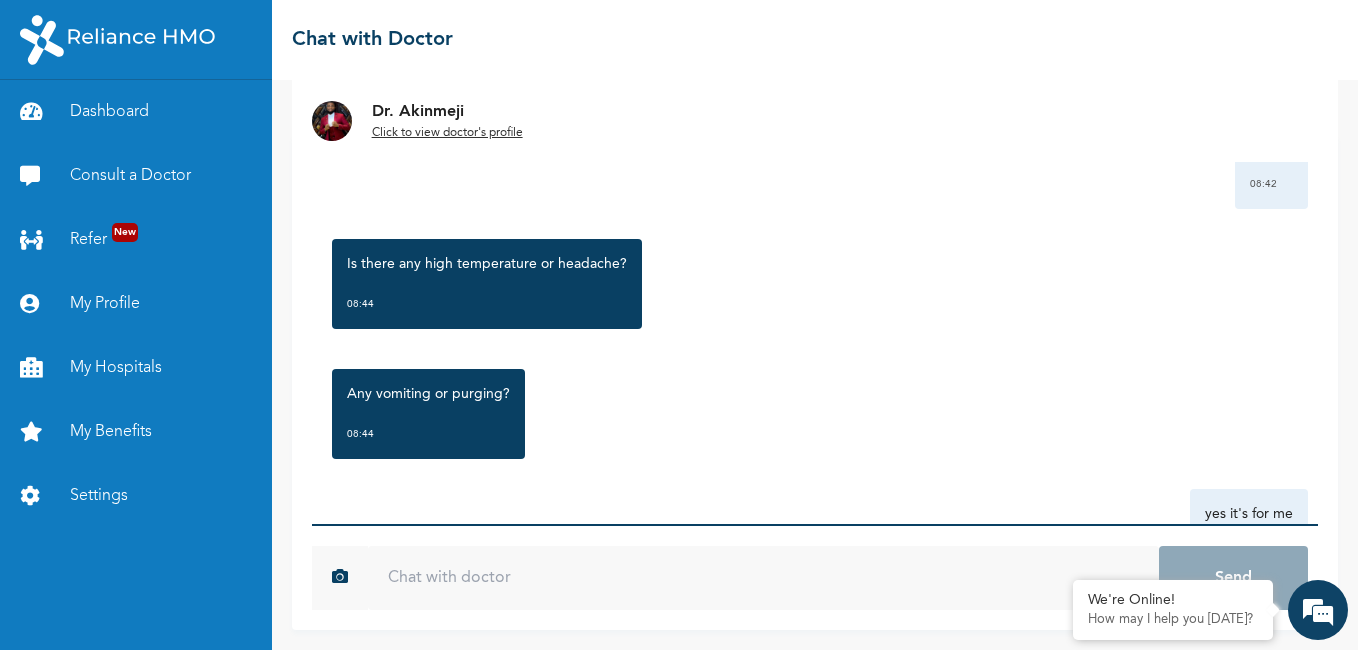 scroll, scrollTop: 576, scrollLeft: 0, axis: vertical 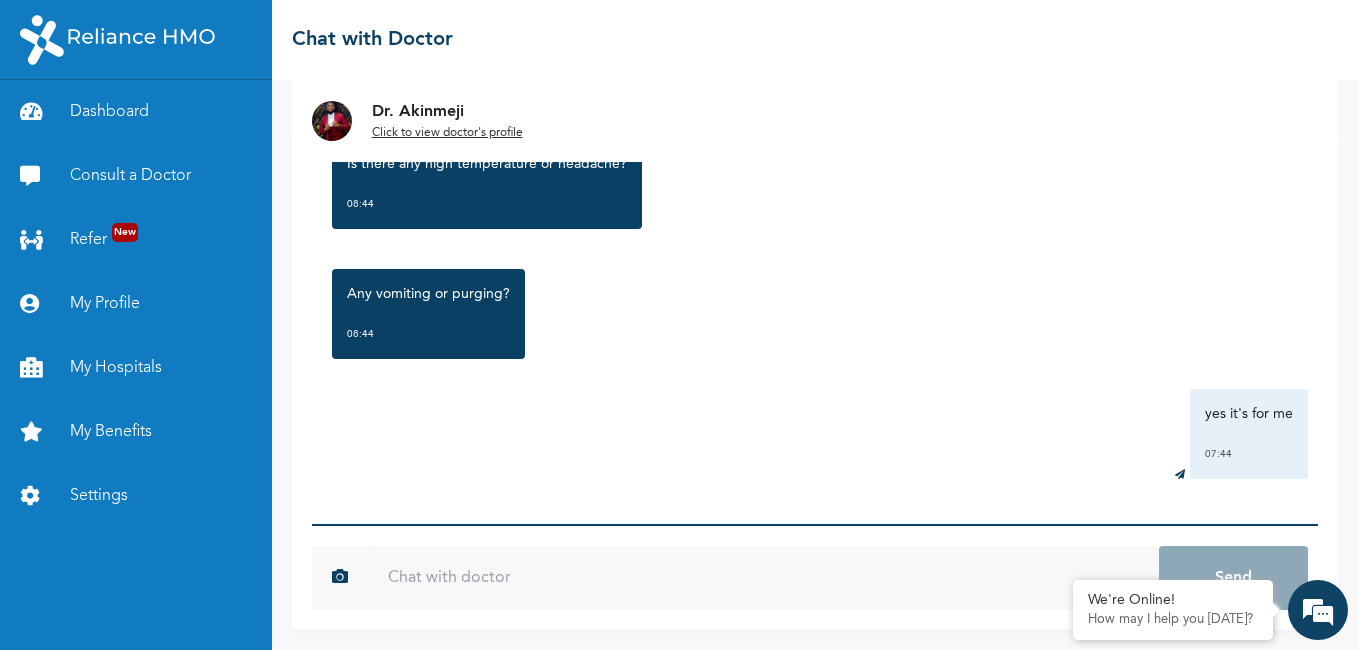 click at bounding box center (763, 578) 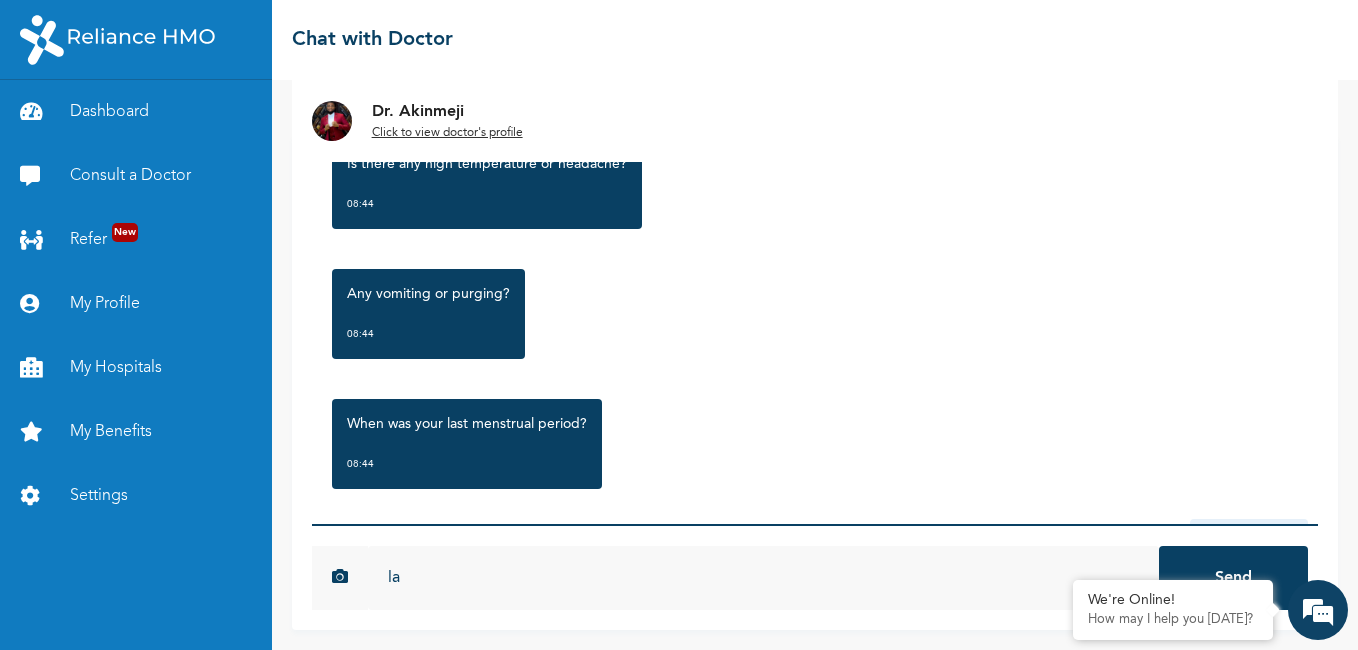 type on "l" 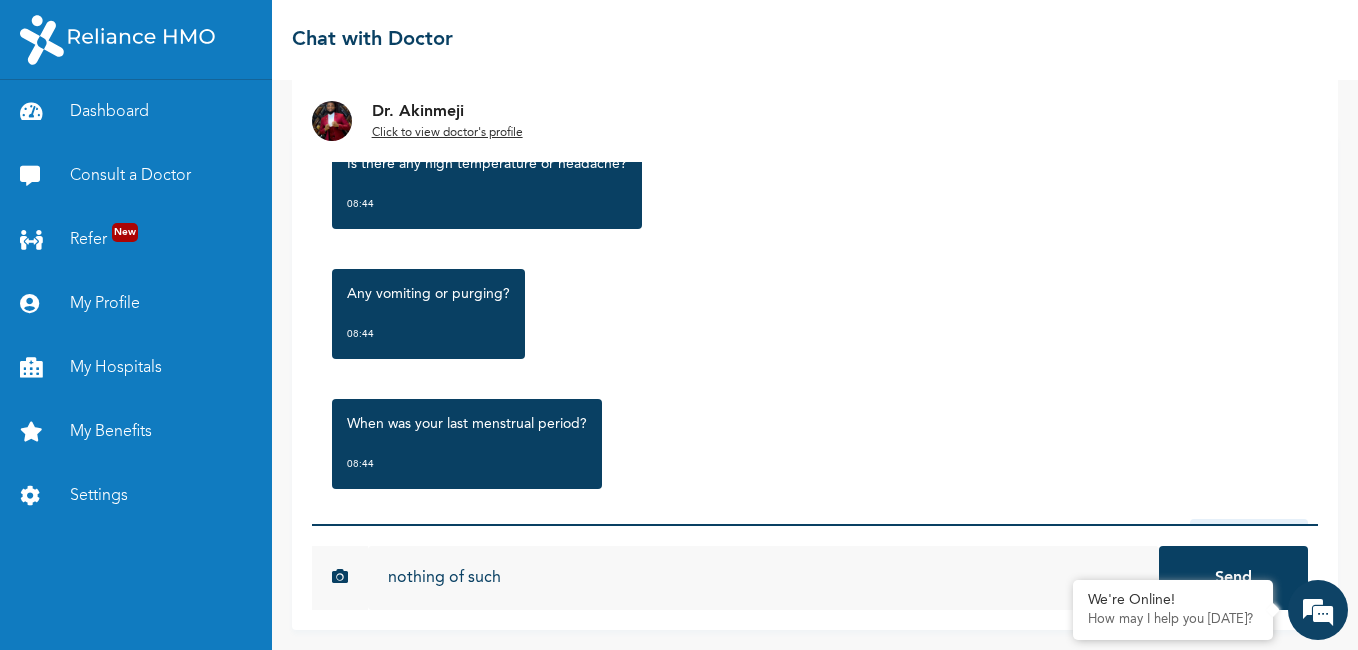 type on "nothing of such" 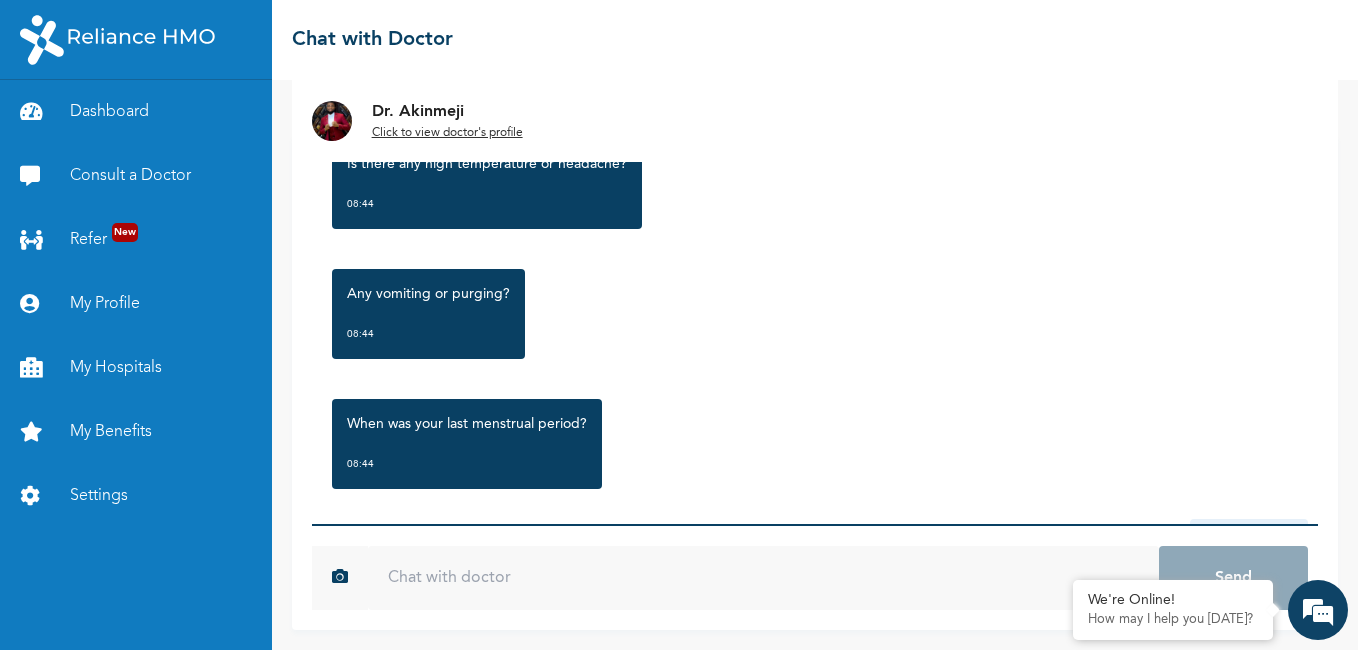 click at bounding box center (763, 578) 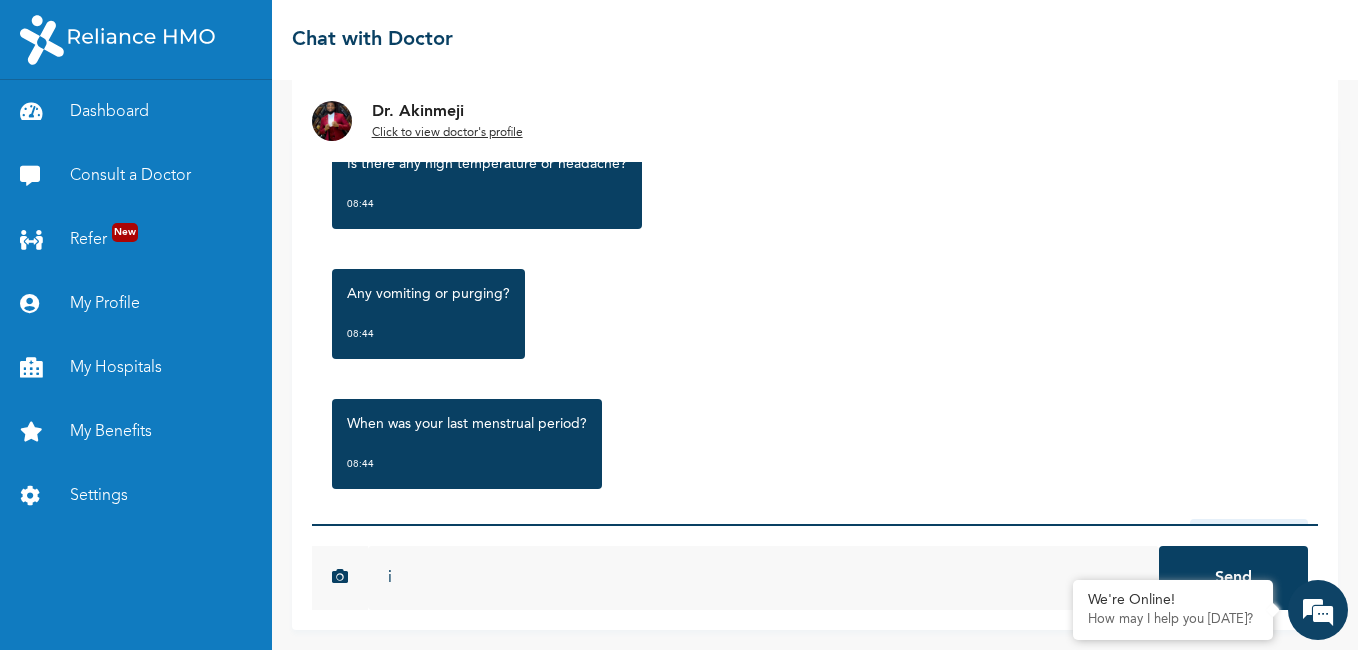 type on "i" 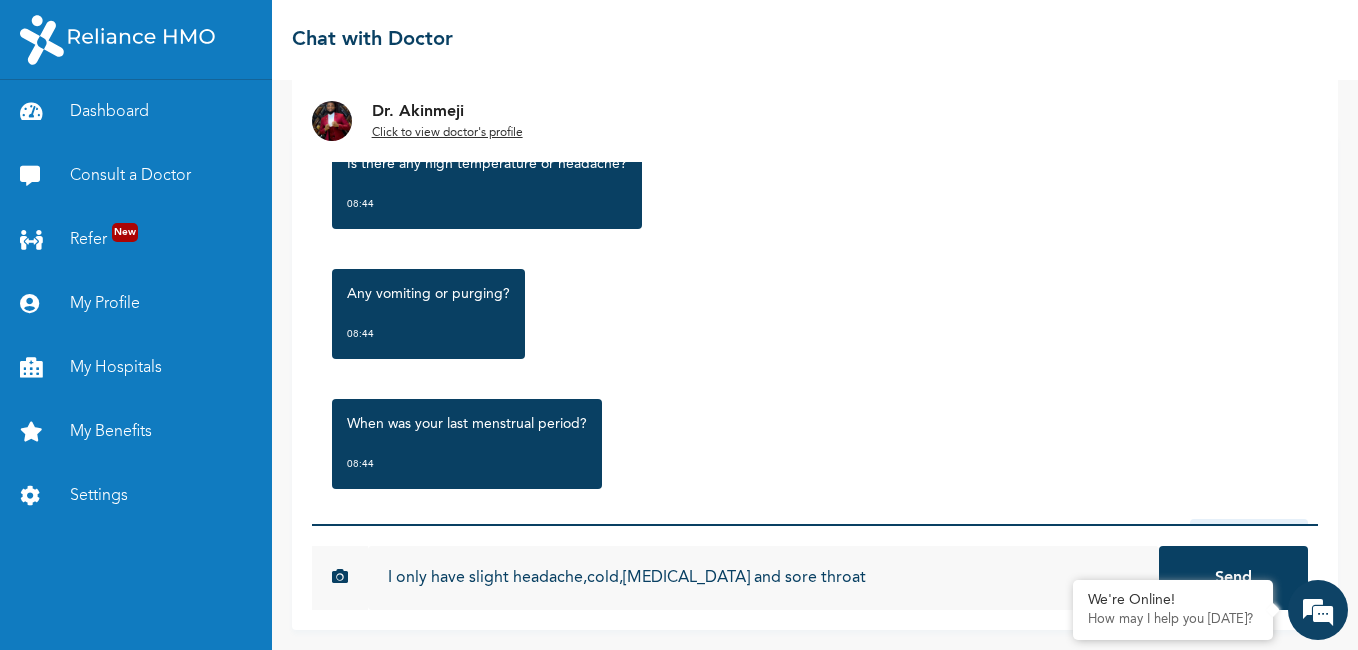 type on "I only have slight headache,cold,running nose and sore throat" 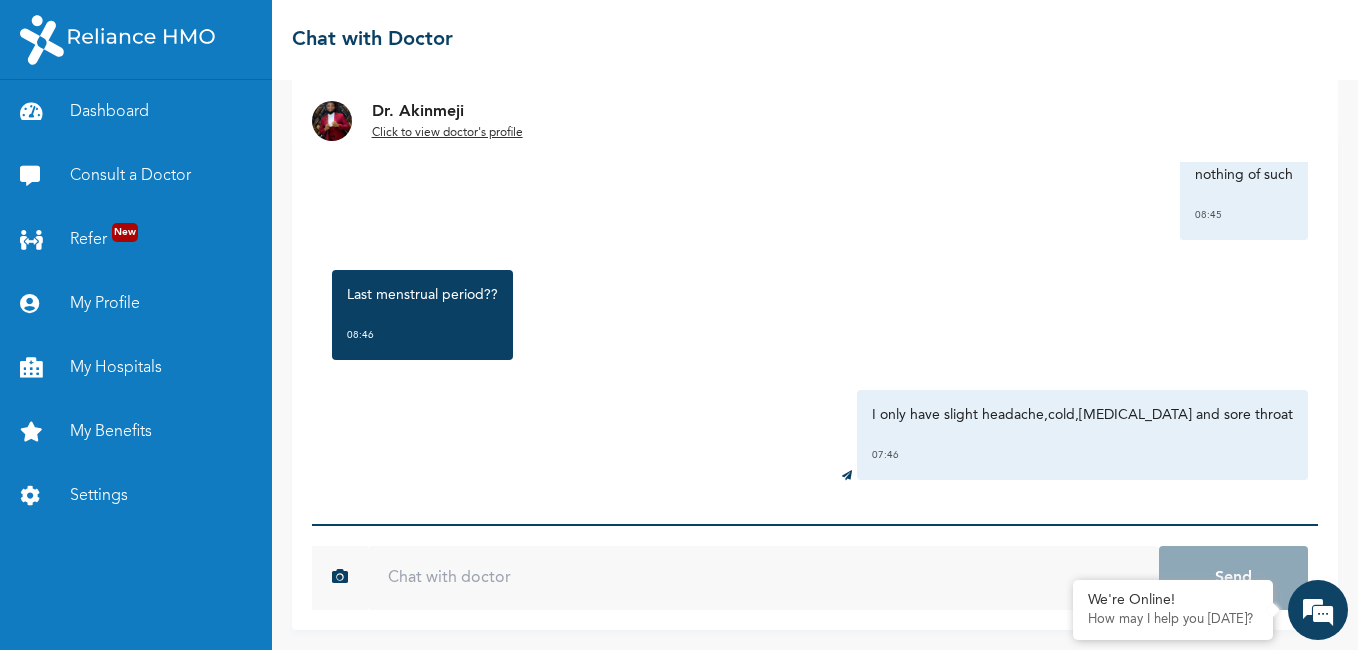 scroll, scrollTop: 1056, scrollLeft: 0, axis: vertical 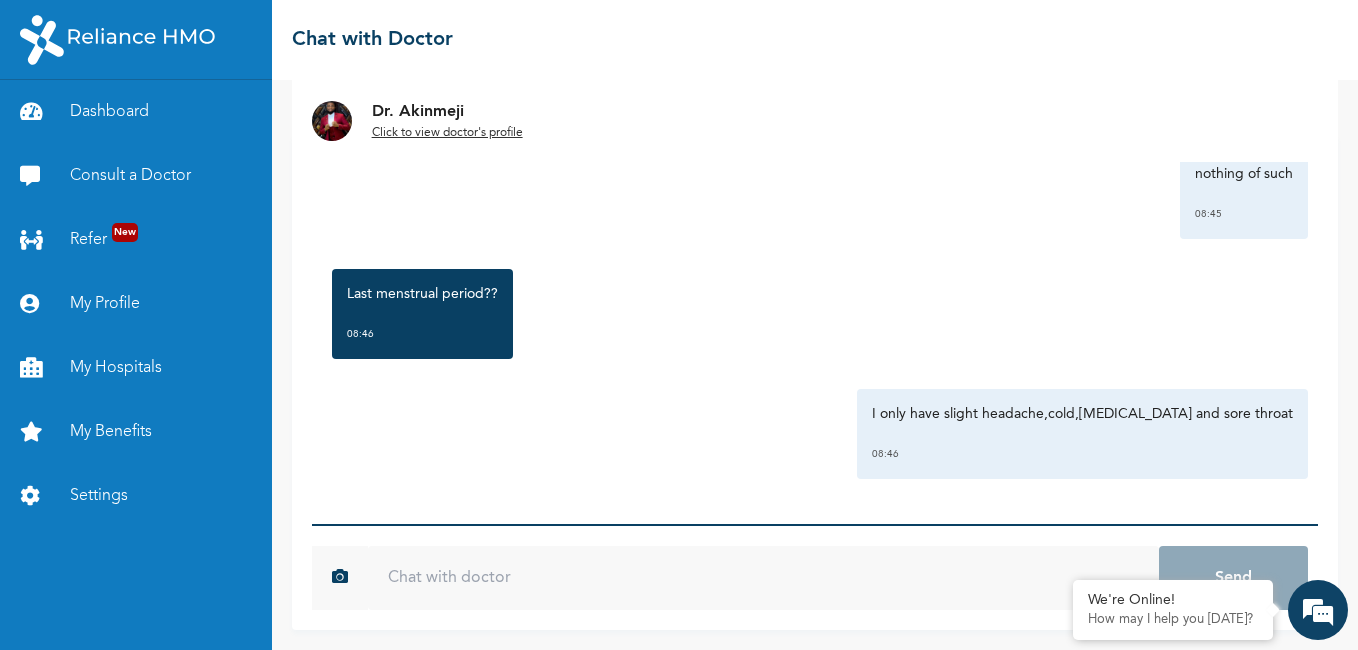 drag, startPoint x: 490, startPoint y: 331, endPoint x: 455, endPoint y: 381, distance: 61.03278 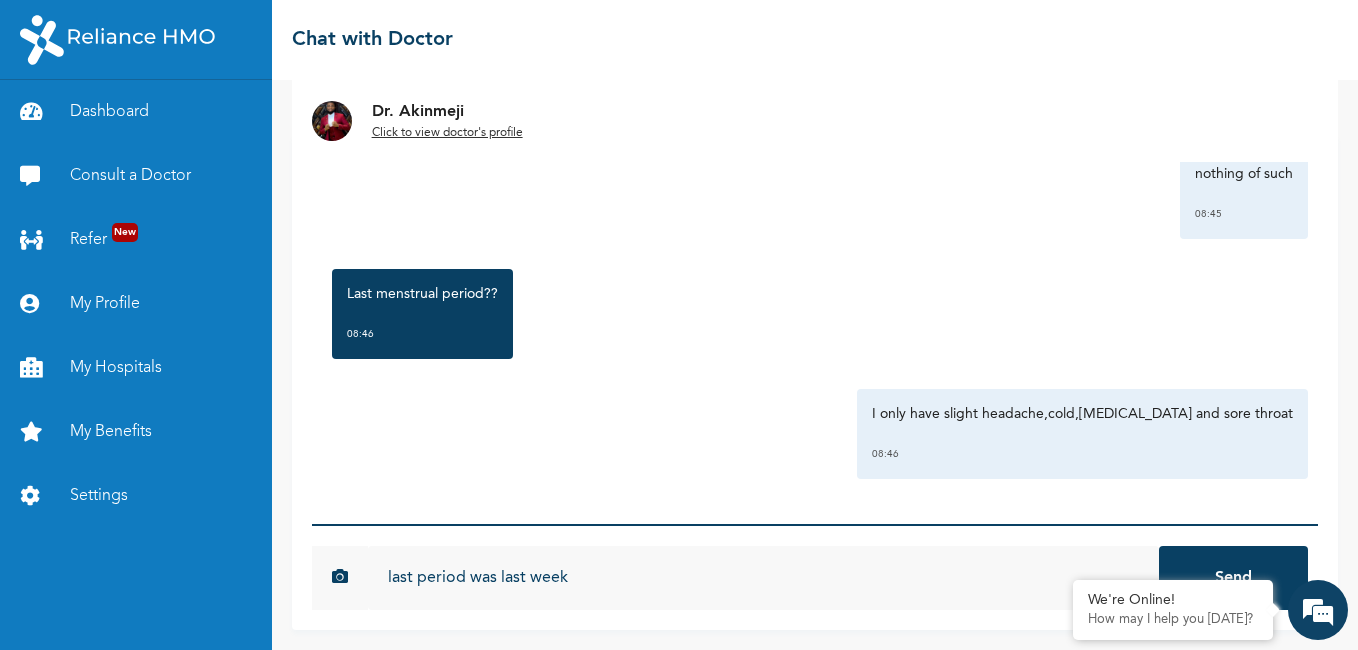 type on "last period was last week" 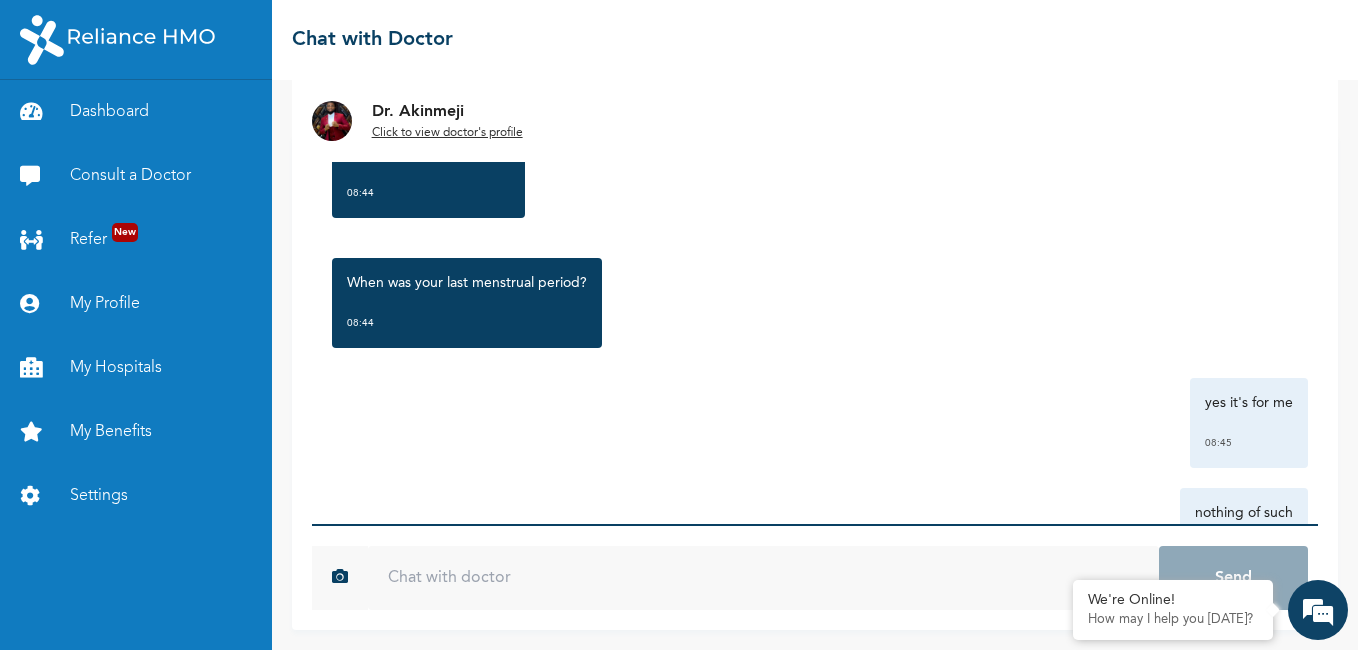 scroll, scrollTop: 666, scrollLeft: 0, axis: vertical 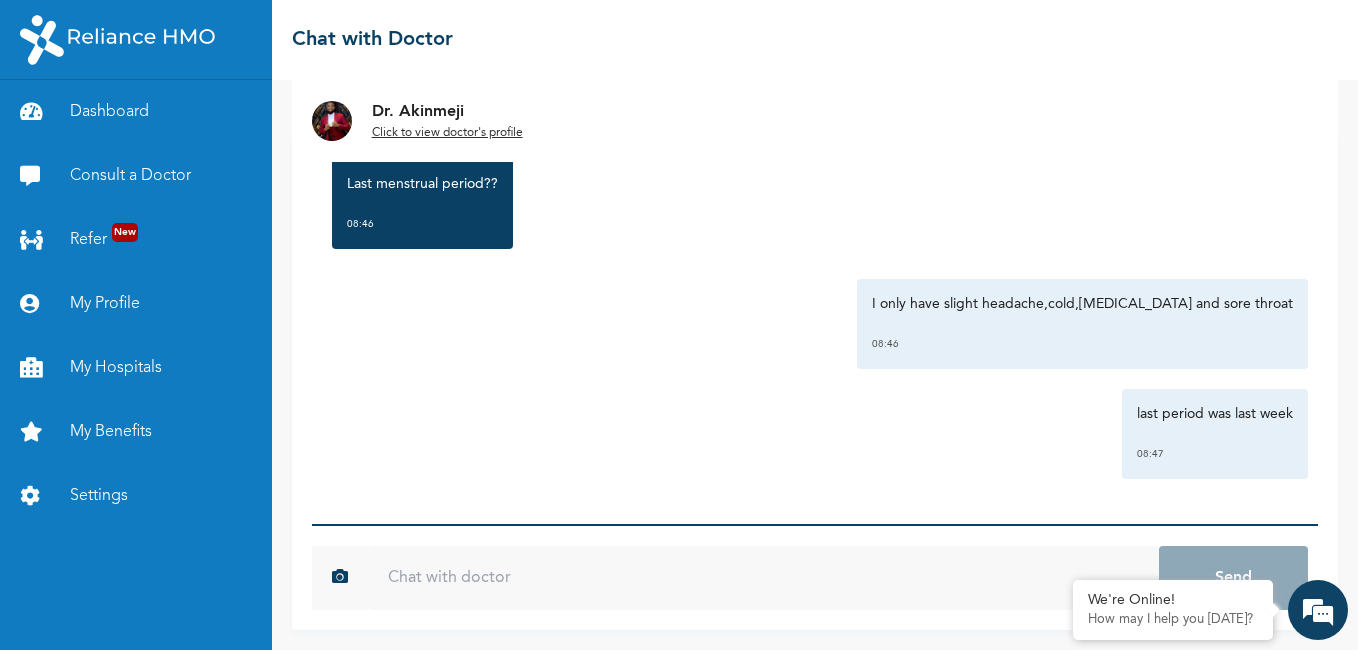 click on "Click to view doctor's profile" at bounding box center (447, 133) 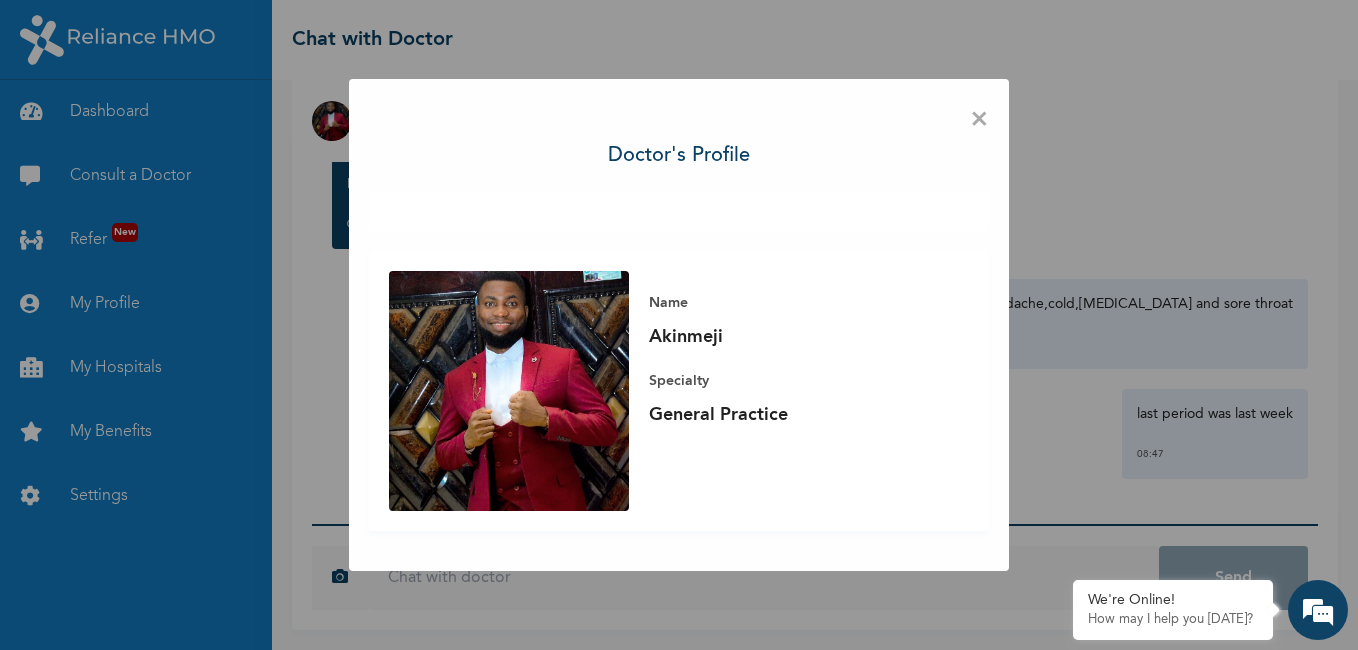 click on "General Practice" at bounding box center [789, 415] 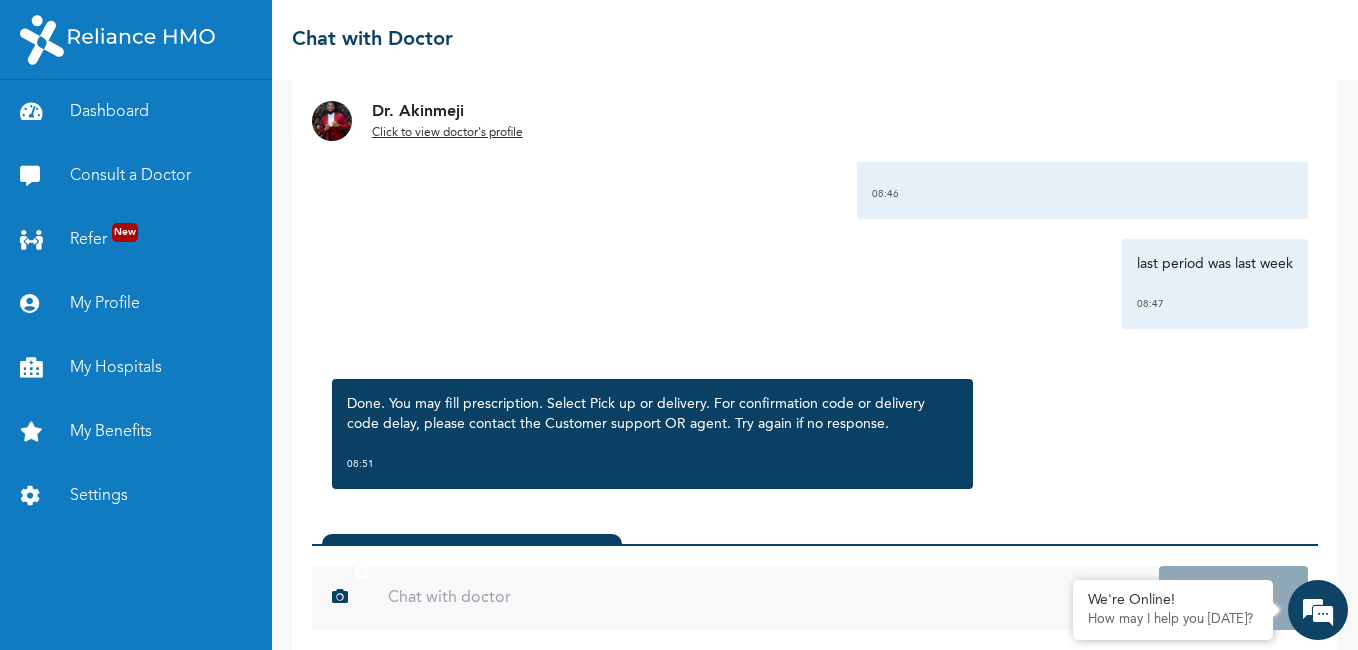 scroll, scrollTop: 1336, scrollLeft: 0, axis: vertical 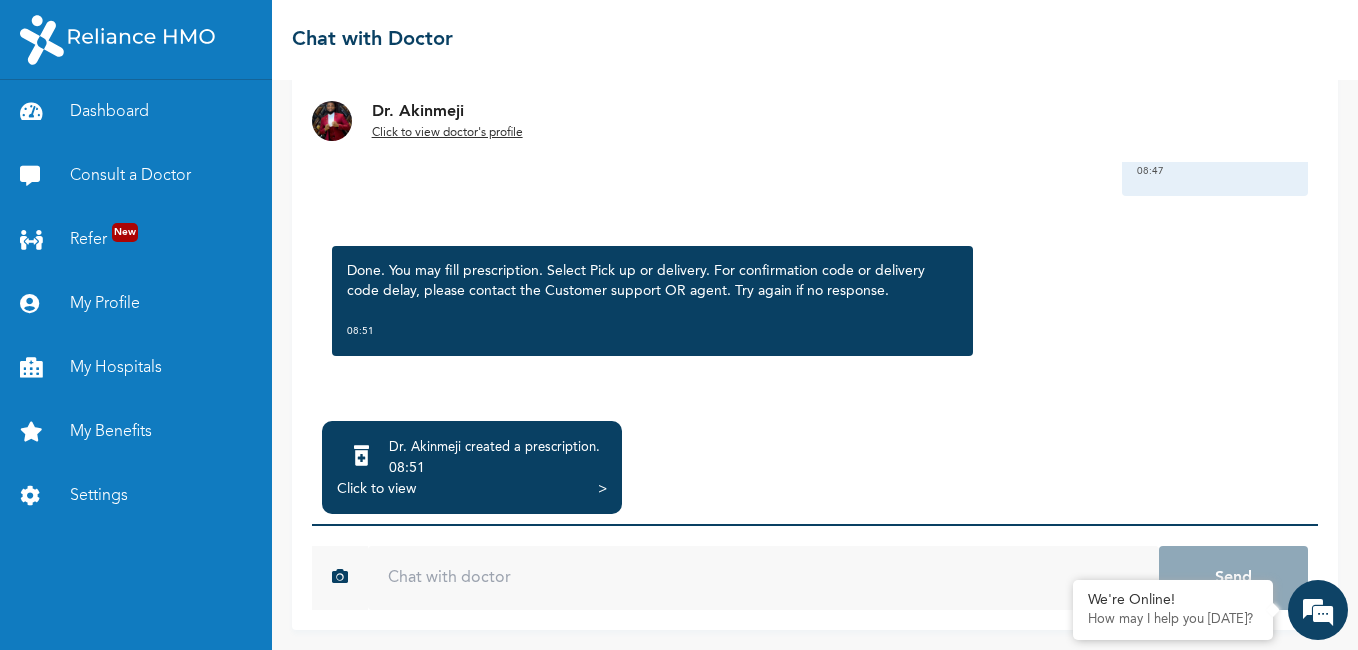 click on "Click to view >" at bounding box center (472, 489) 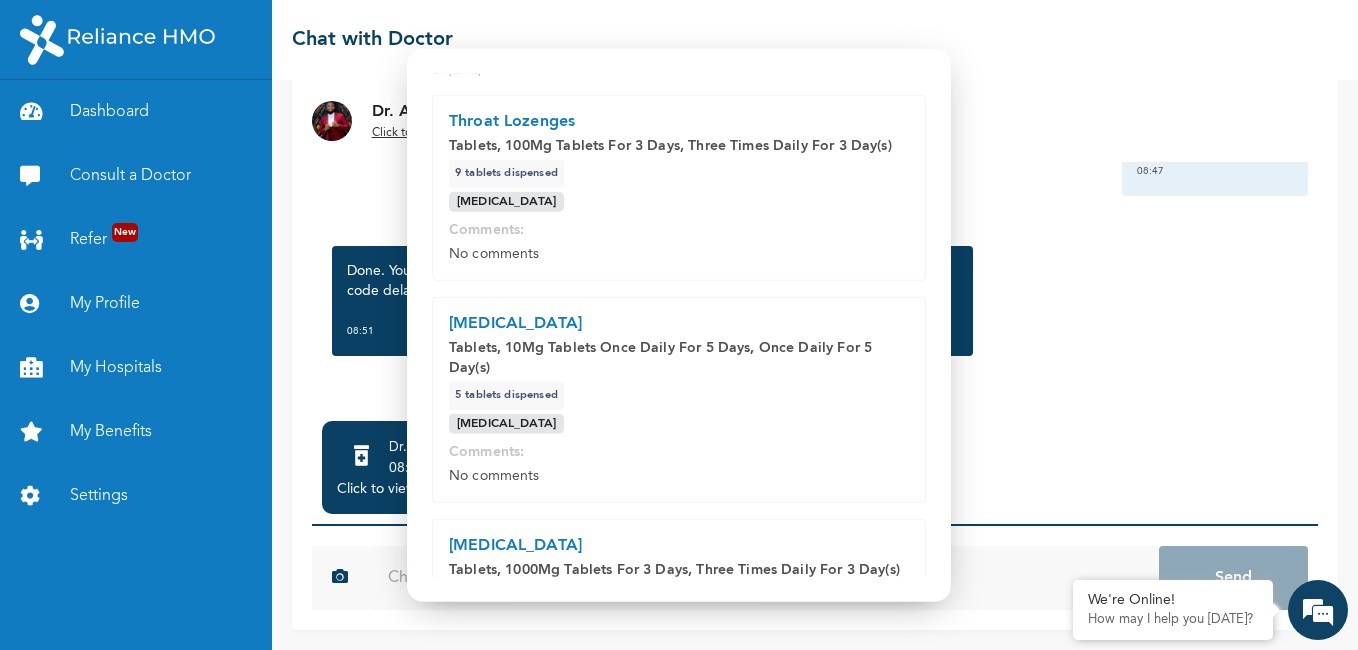 scroll, scrollTop: 0, scrollLeft: 0, axis: both 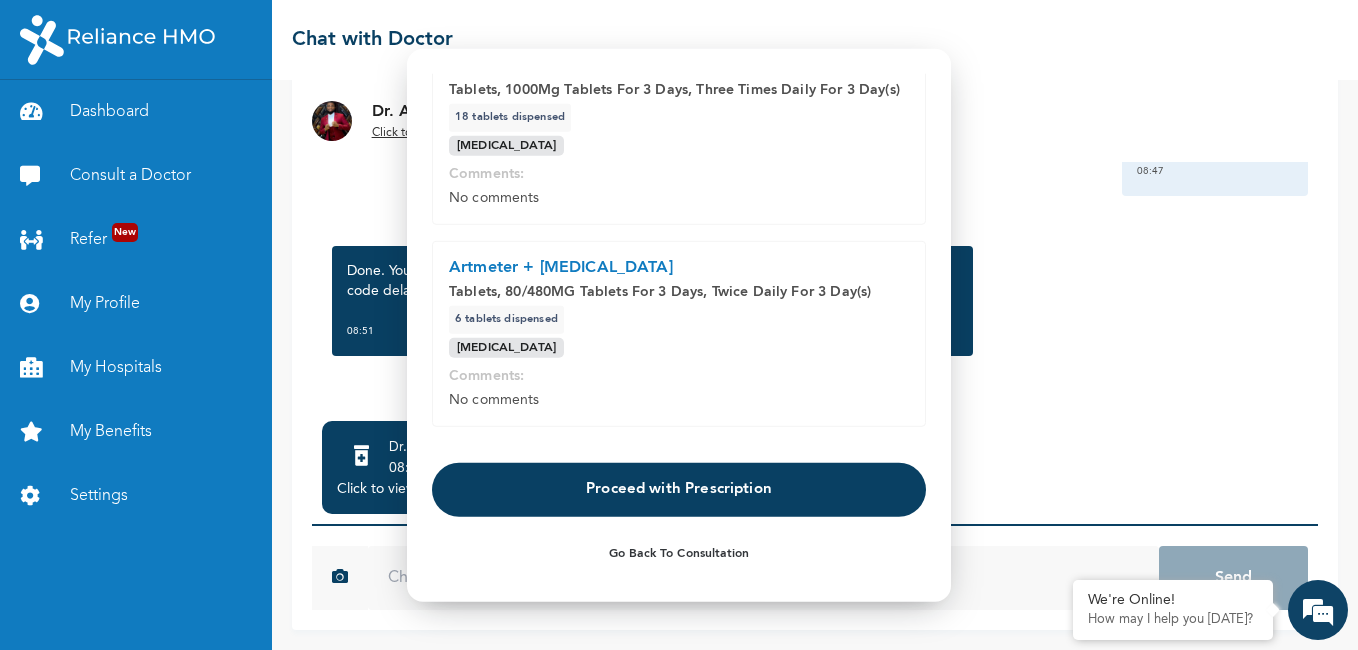 click on "Proceed with Prescription" at bounding box center [679, 489] 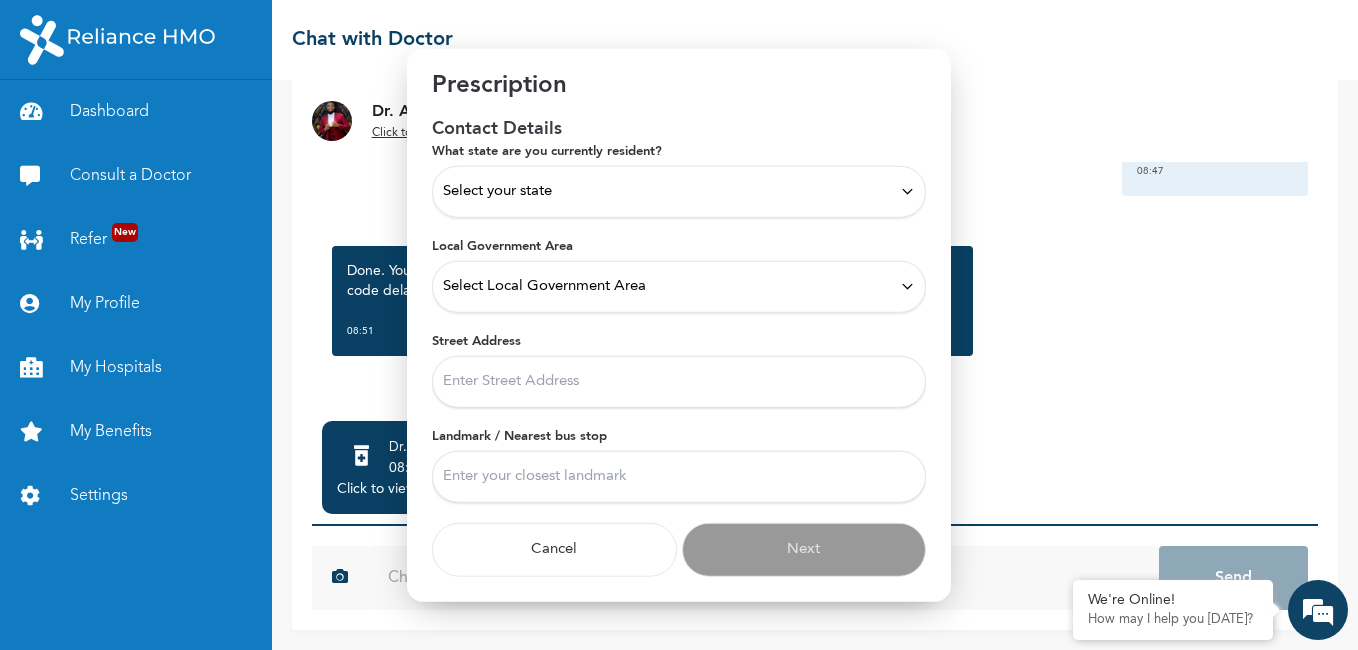 scroll, scrollTop: 42, scrollLeft: 0, axis: vertical 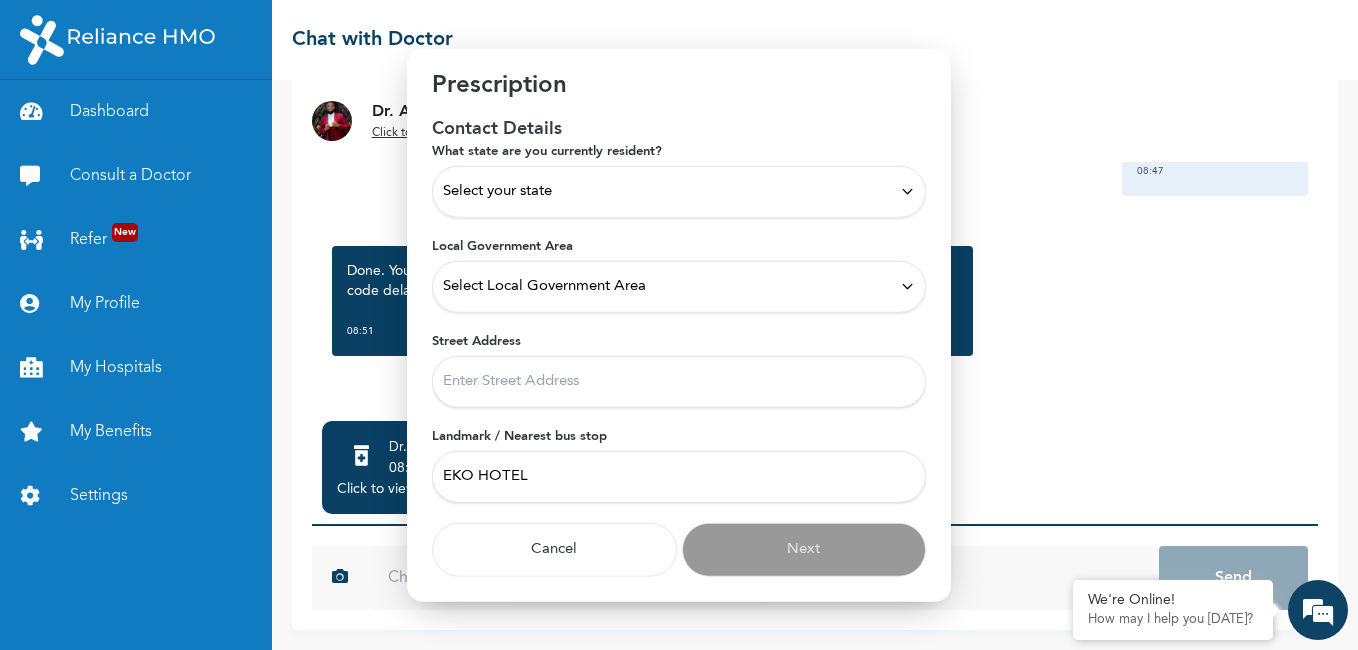 click on "Street Address" at bounding box center (679, 381) 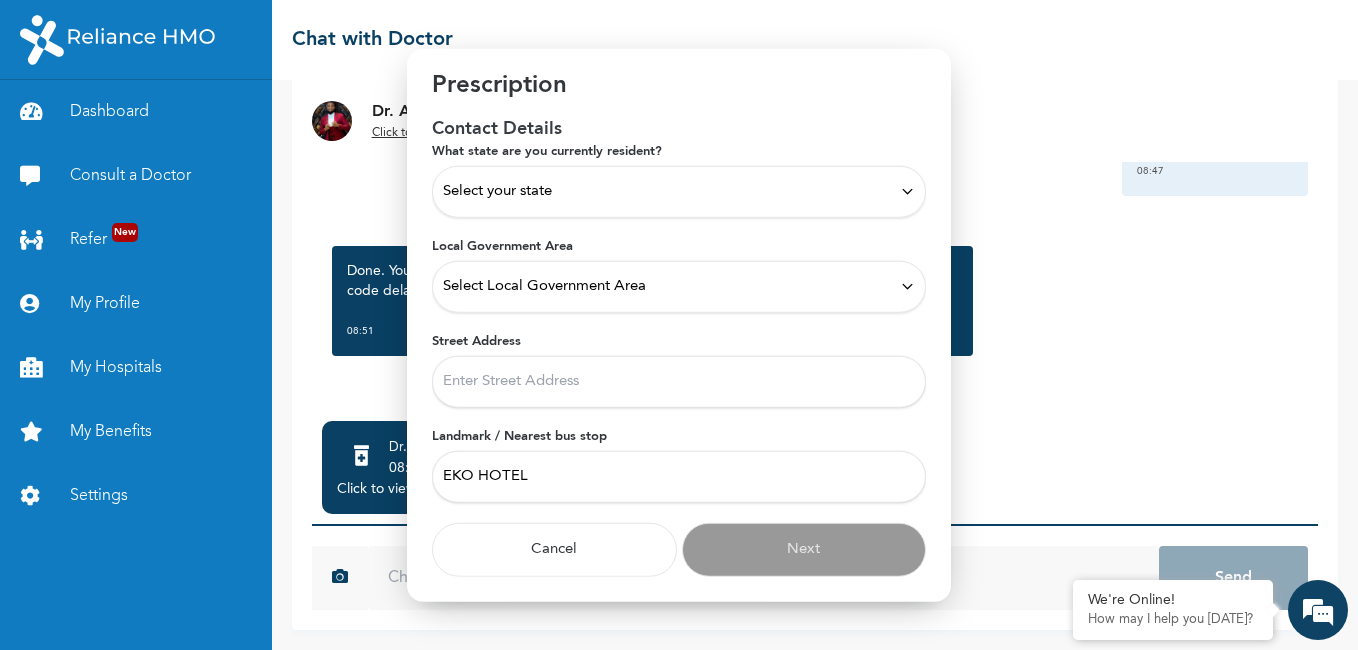 type on "11a/11b Oko Awo street, opposite Eko hotel Victoria island." 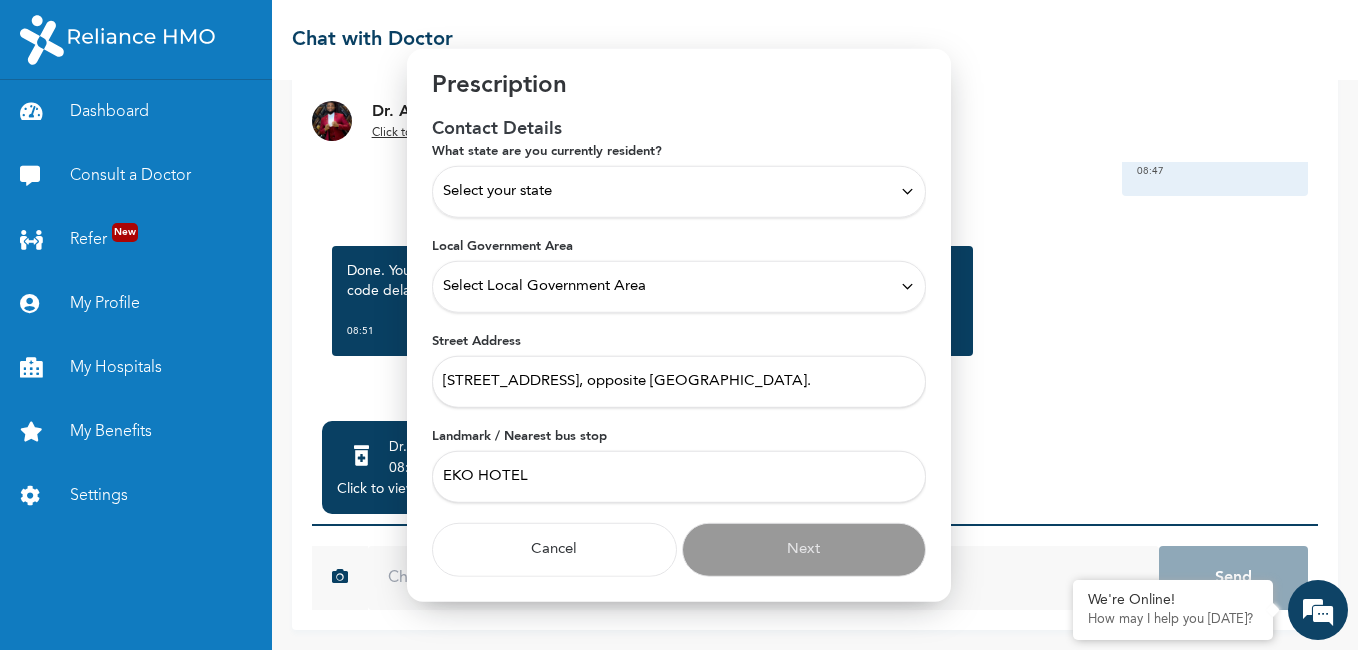 click on "Select Local Government Area" at bounding box center [544, 286] 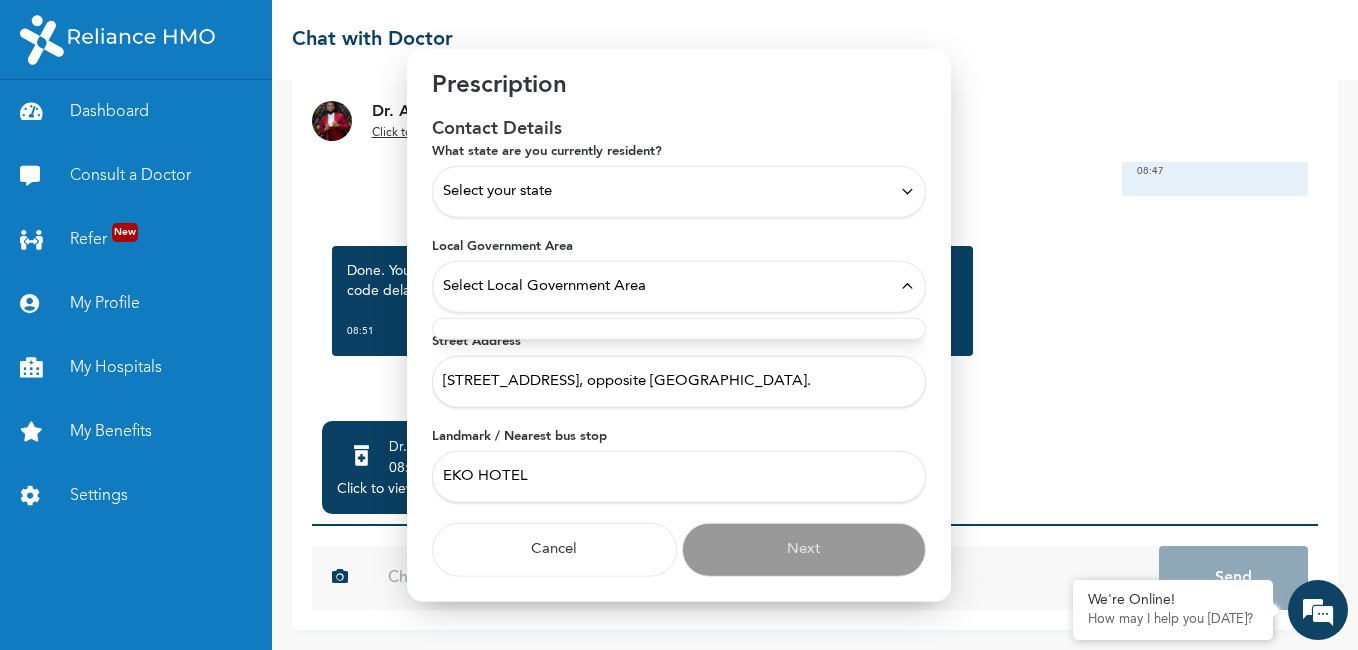 click on "11a/11b Oko Awo street, opposite Eko hotel Victoria island." at bounding box center [679, 381] 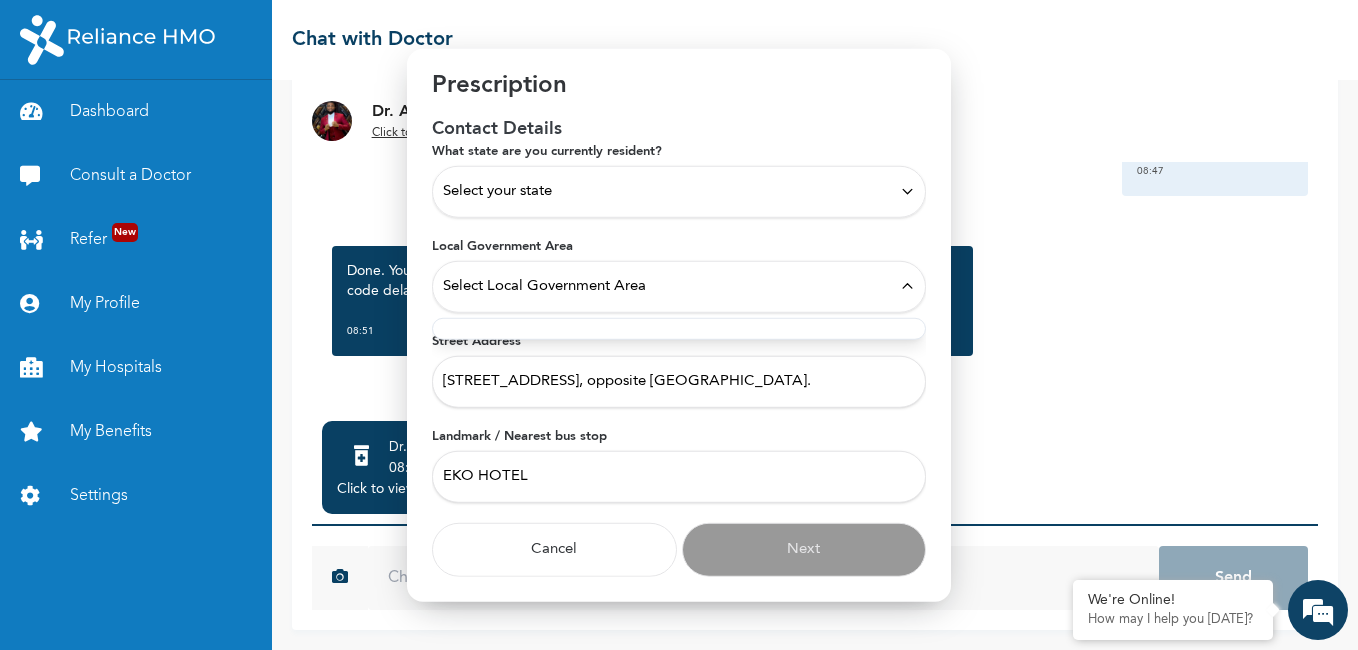 click on "Select Local Government Area" at bounding box center (679, 286) 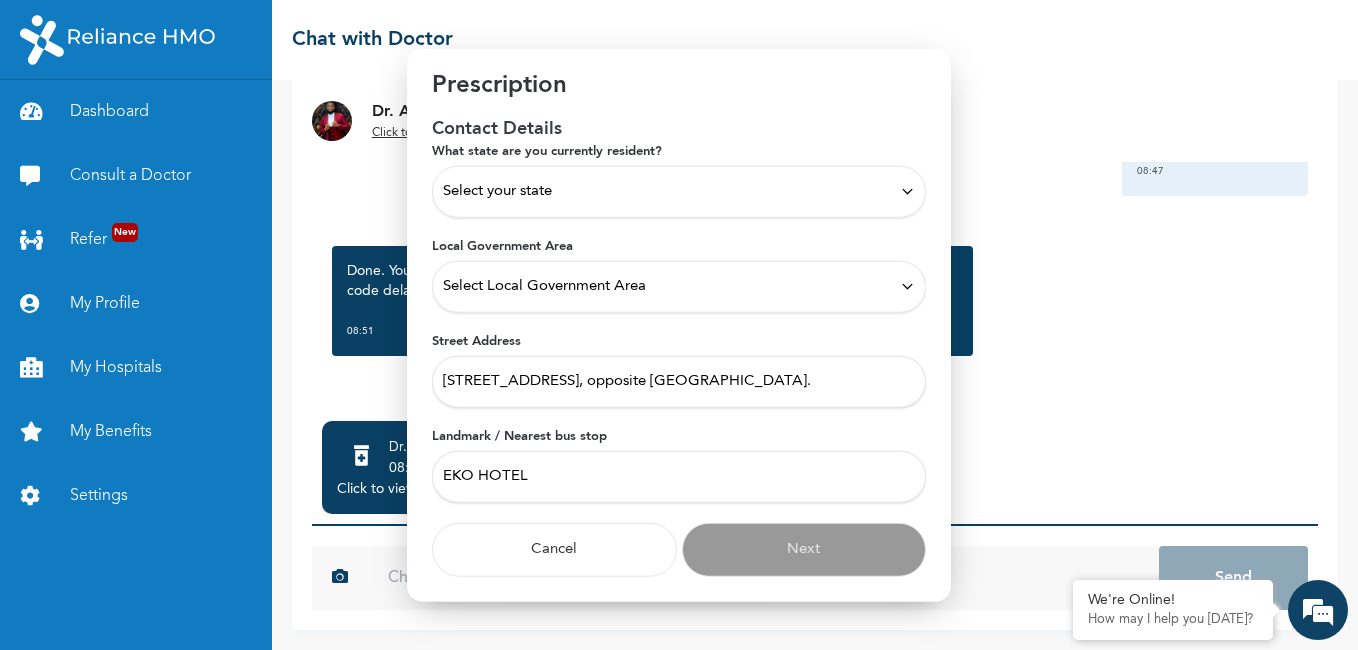 click 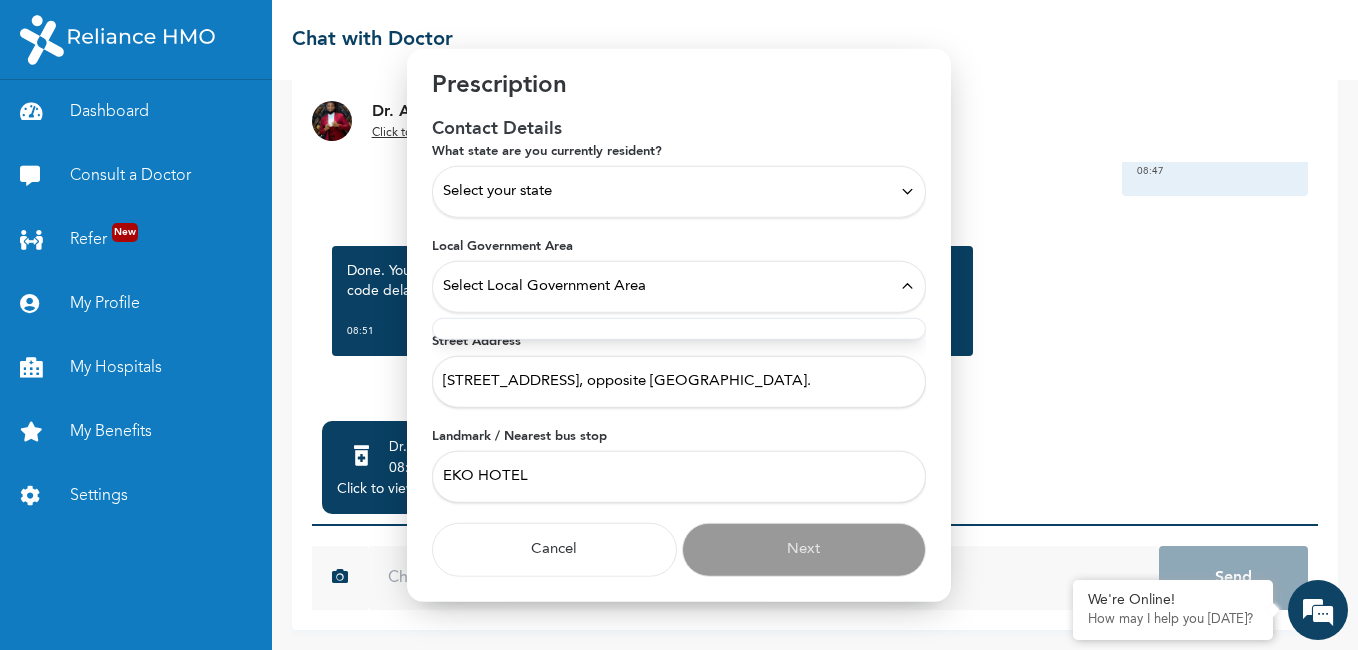 click on "Select your state" at bounding box center [679, 191] 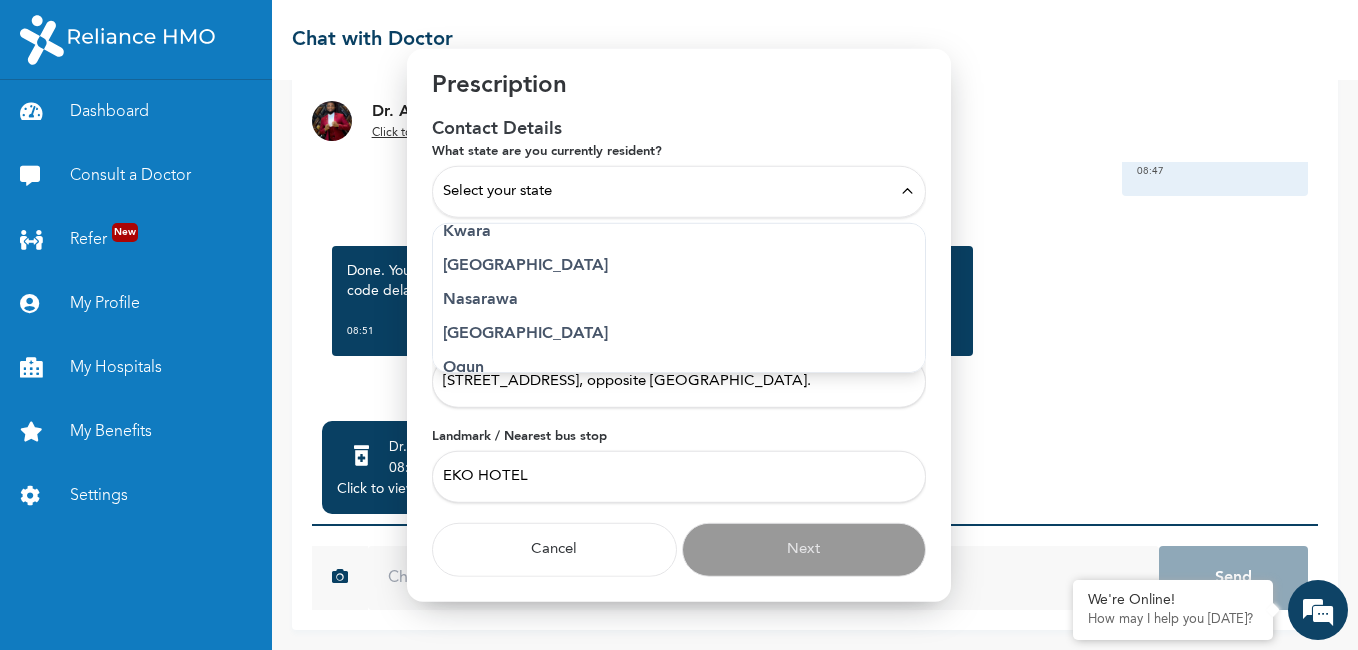 scroll, scrollTop: 800, scrollLeft: 0, axis: vertical 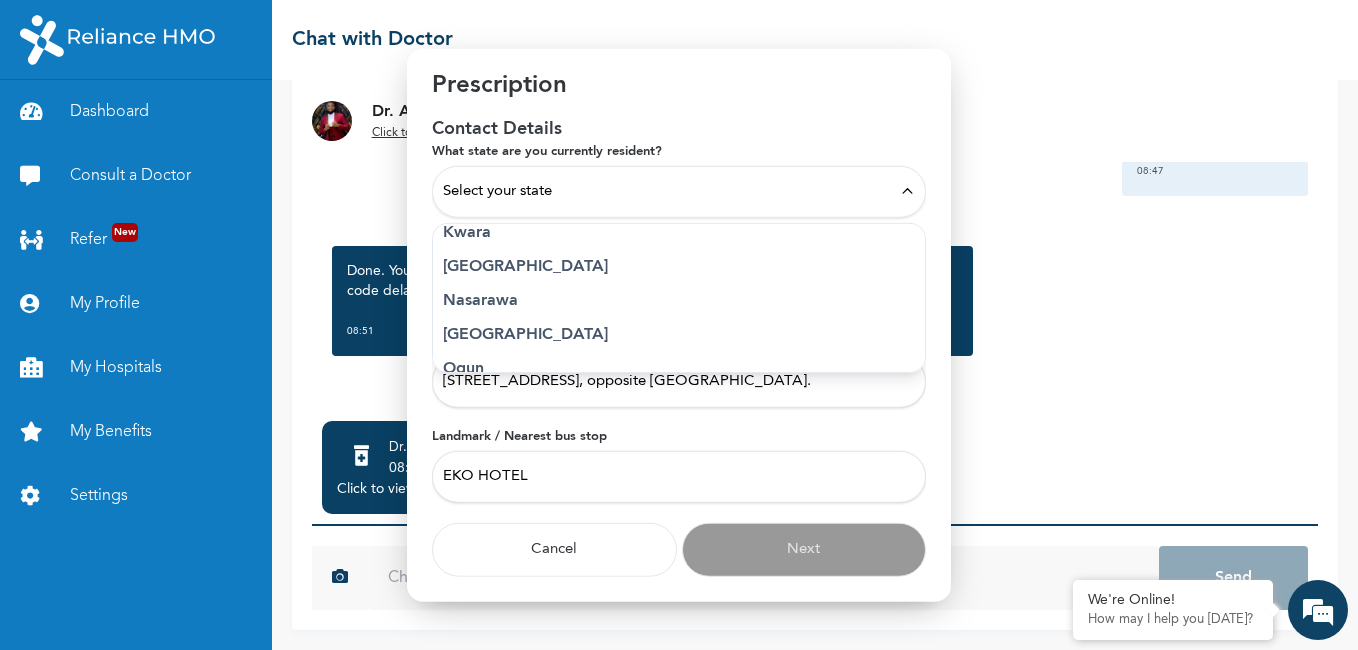 click on "Lagos" at bounding box center [679, 266] 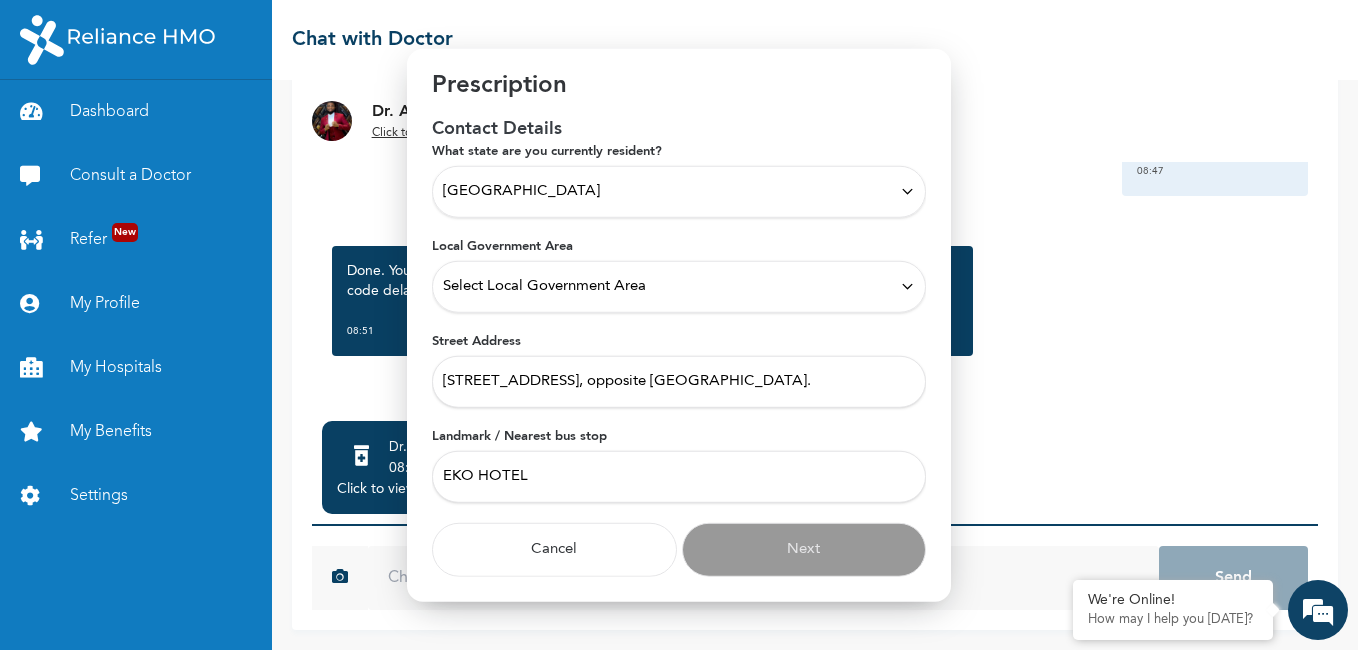 click on "Select Local Government Area" at bounding box center [544, 286] 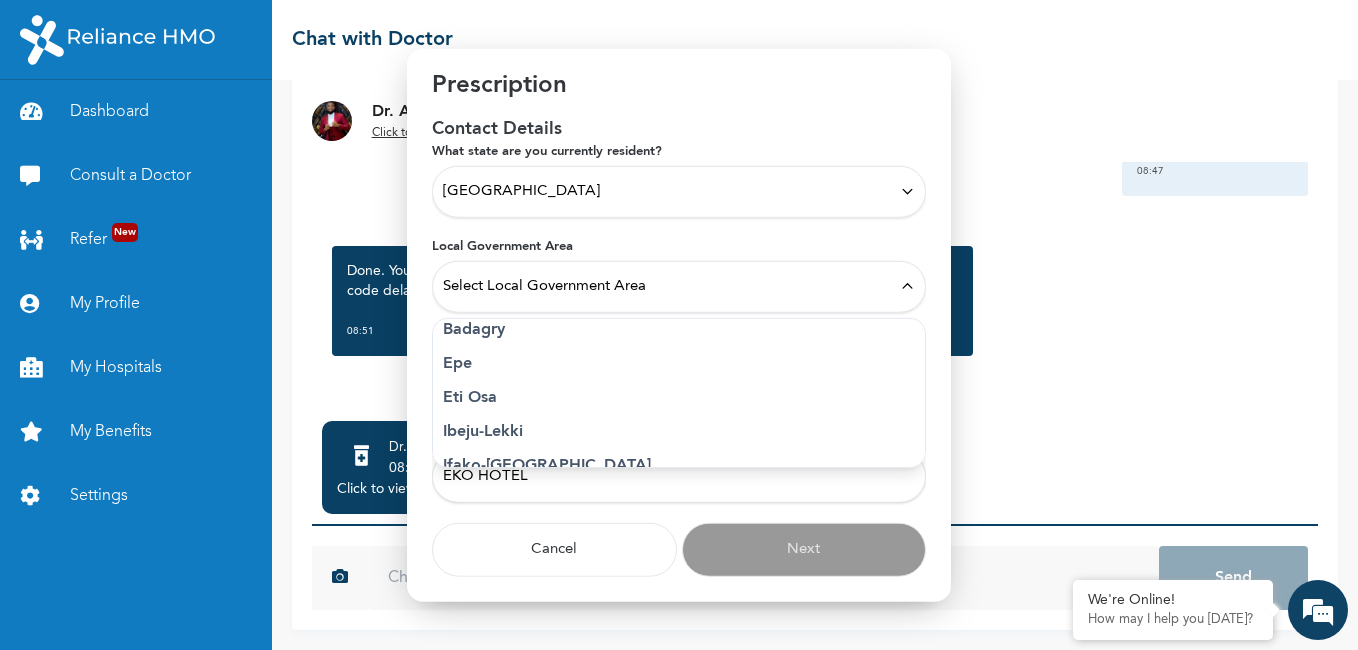 scroll, scrollTop: 200, scrollLeft: 0, axis: vertical 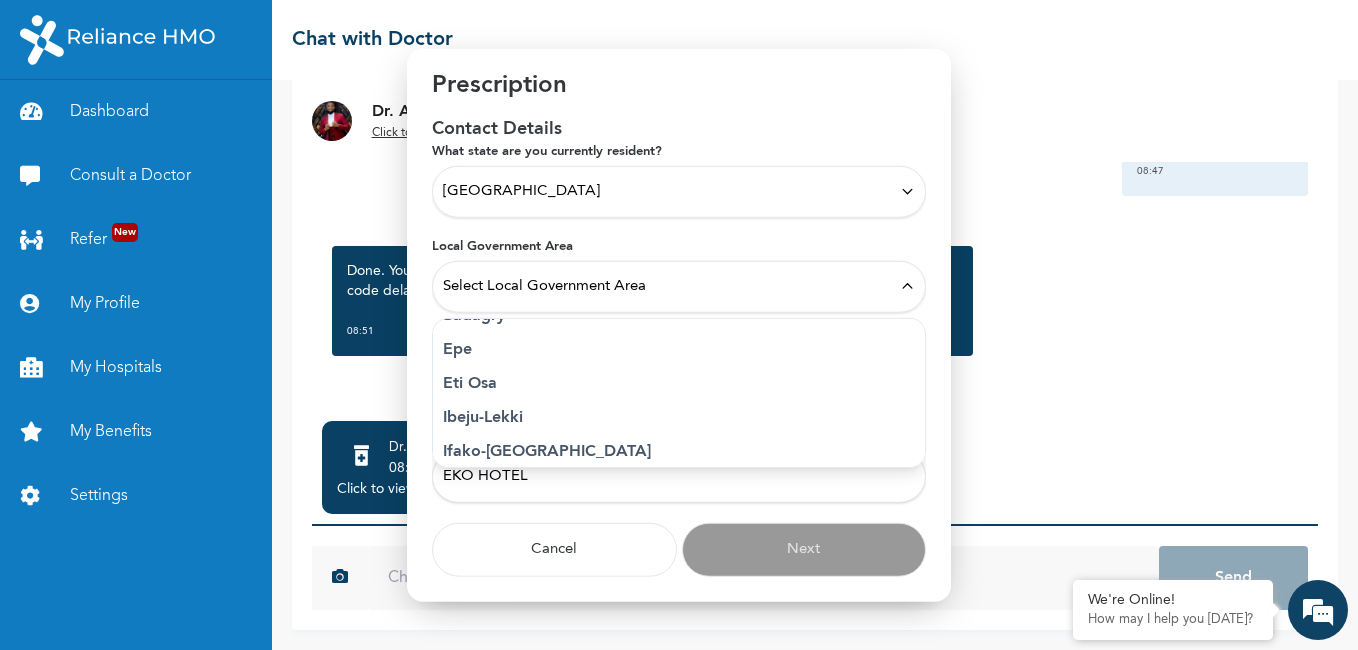 click on "Eti Osa" at bounding box center (679, 383) 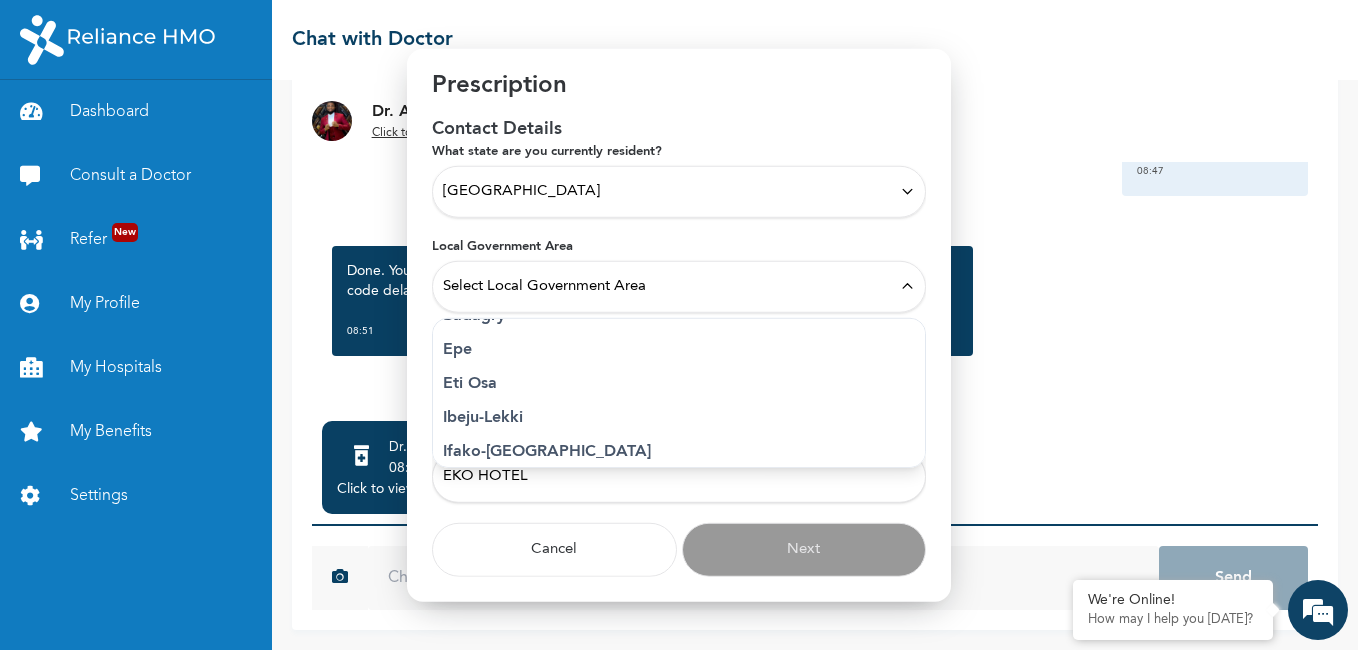 click on "11a/11b Oko Awo street, opposite Eko hotel Victoria island." at bounding box center [679, 381] 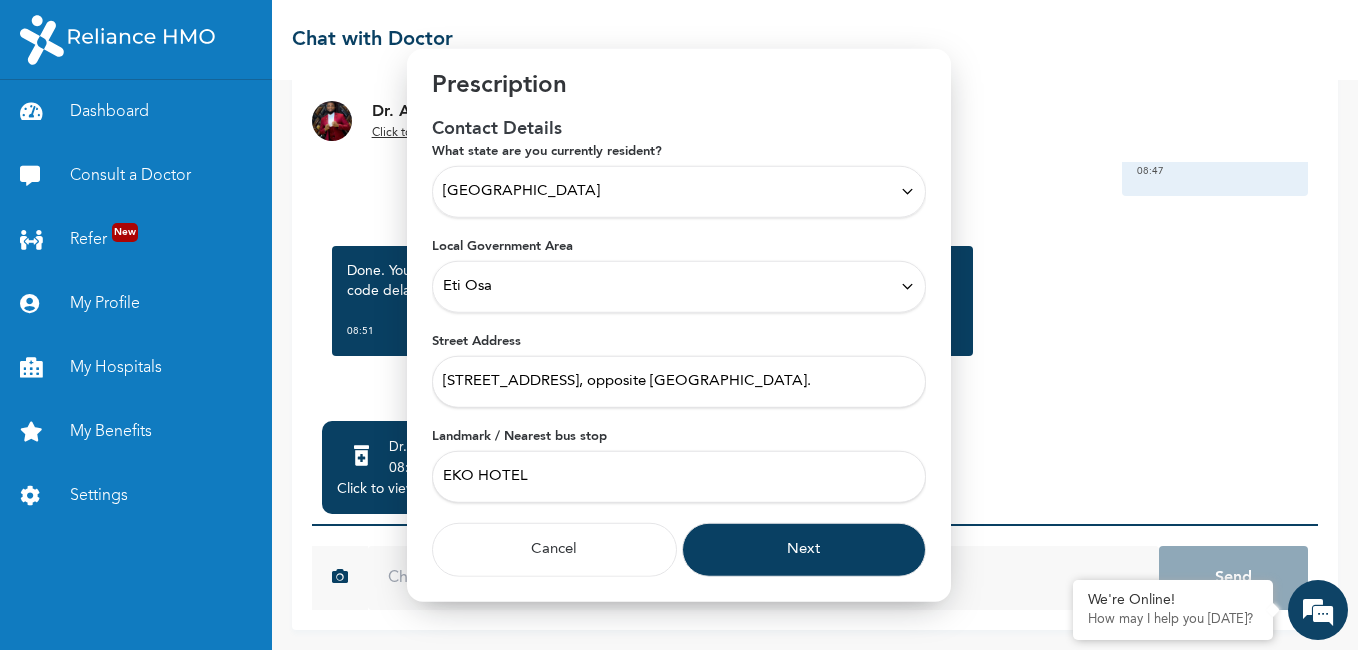 click on "Next" at bounding box center (804, 549) 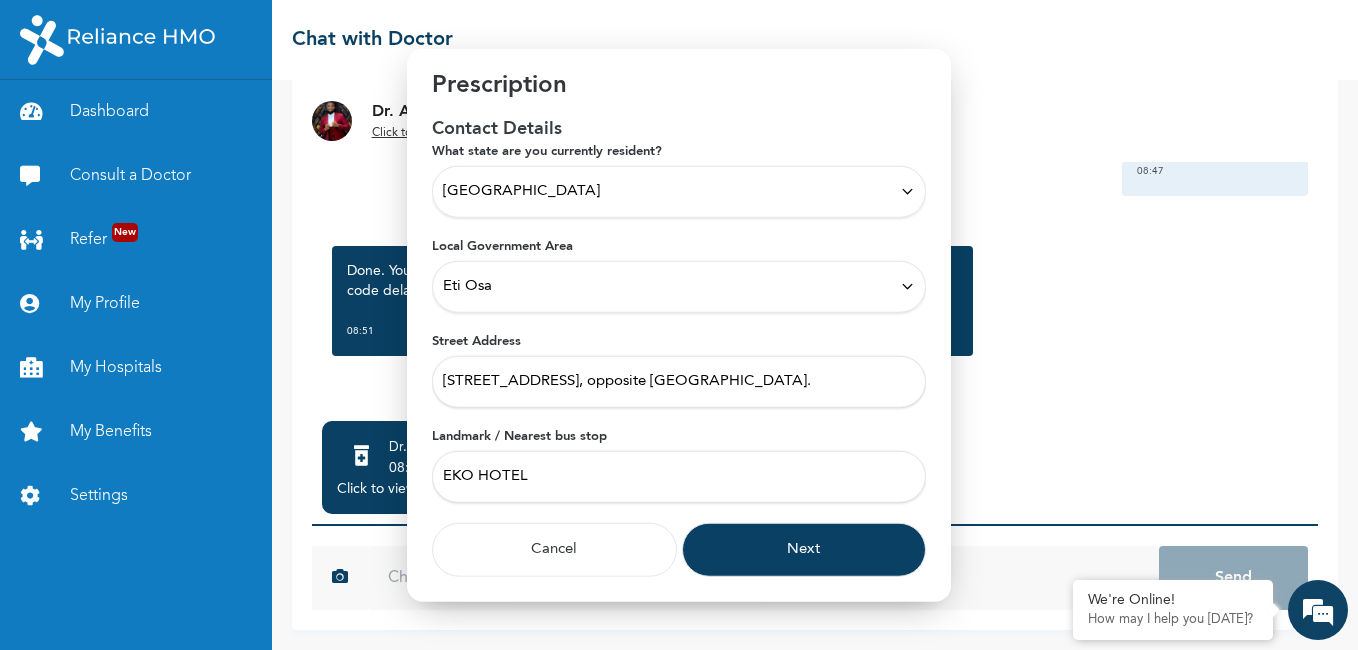scroll, scrollTop: 0, scrollLeft: 0, axis: both 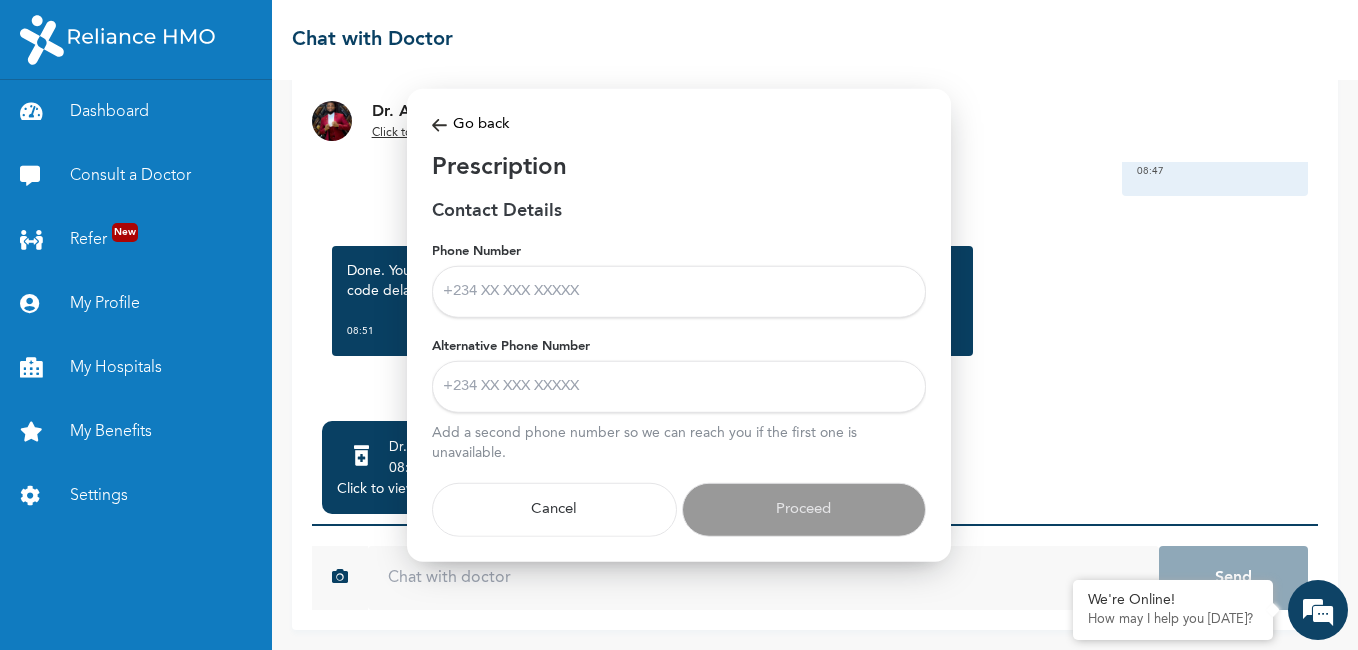 click on "Phone Number" at bounding box center (679, 291) 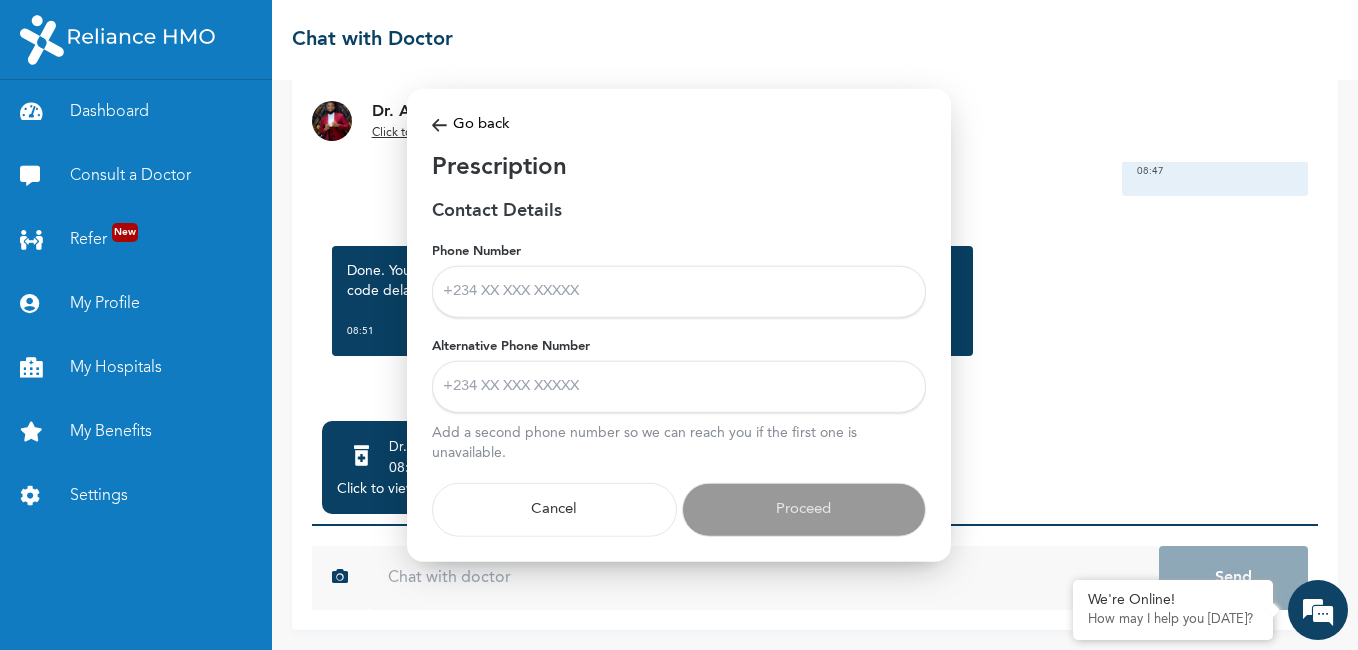 type on "09077043033" 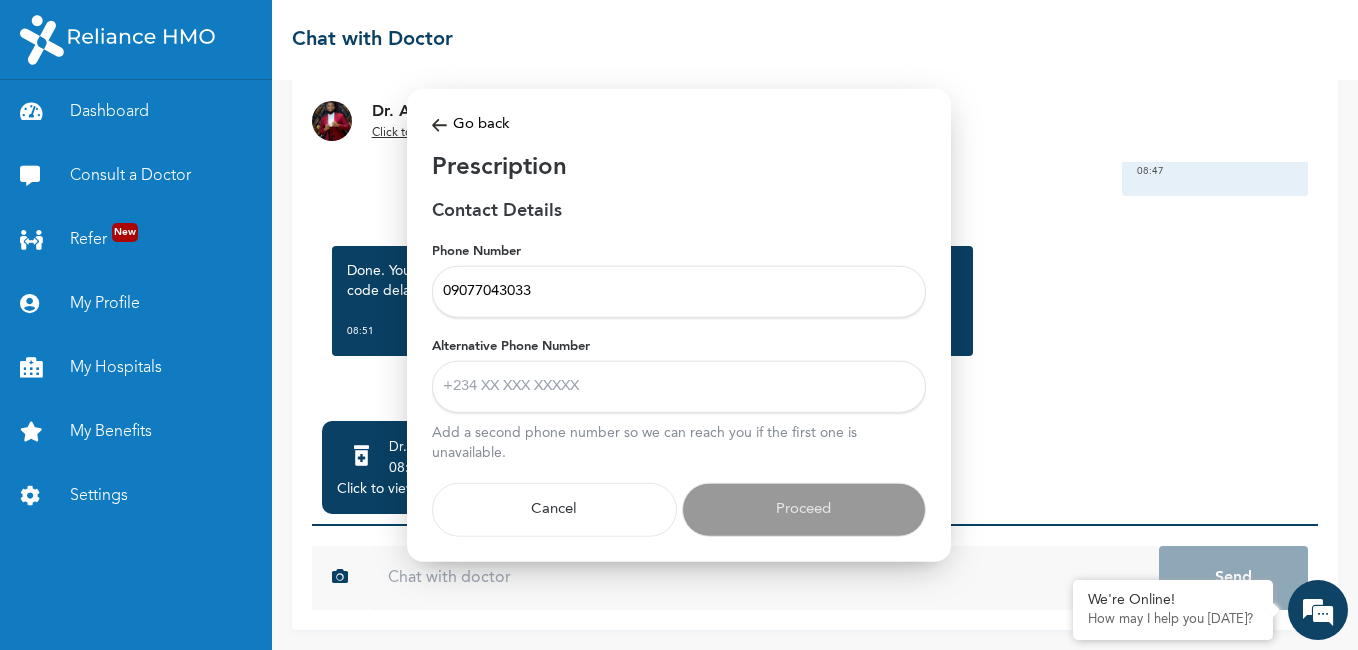 type on "08060539108" 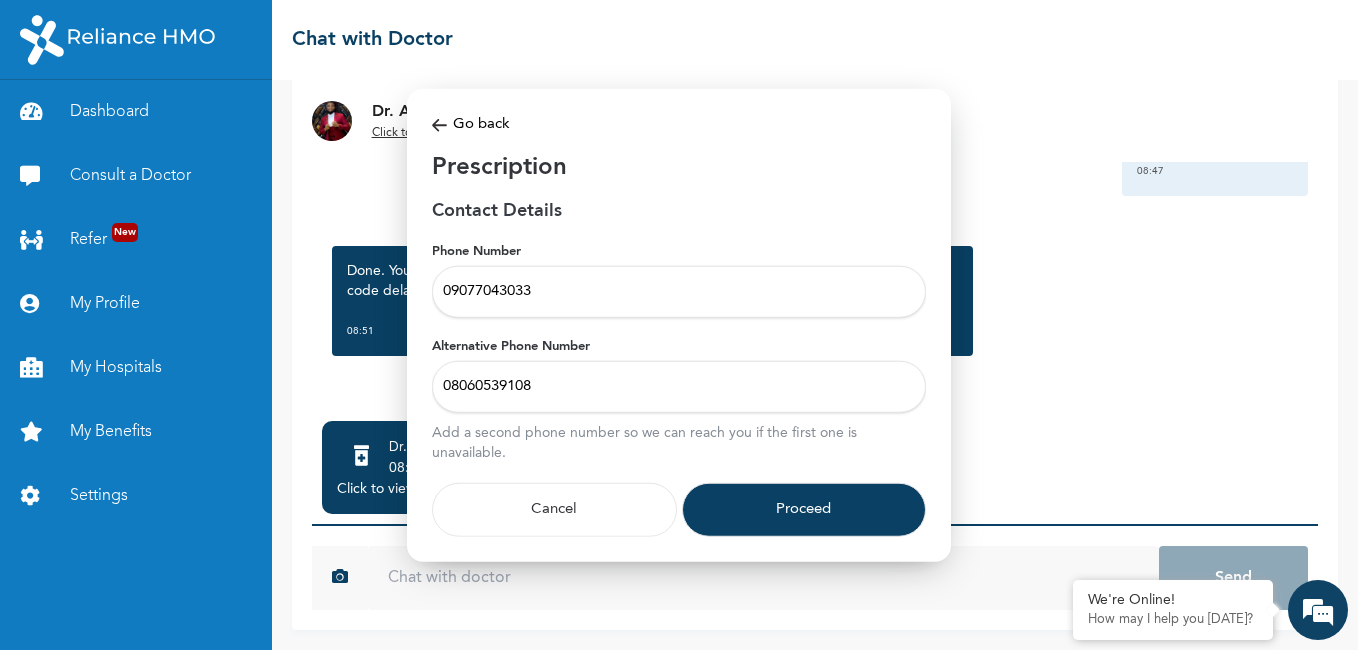 click on "Proceed" at bounding box center [804, 509] 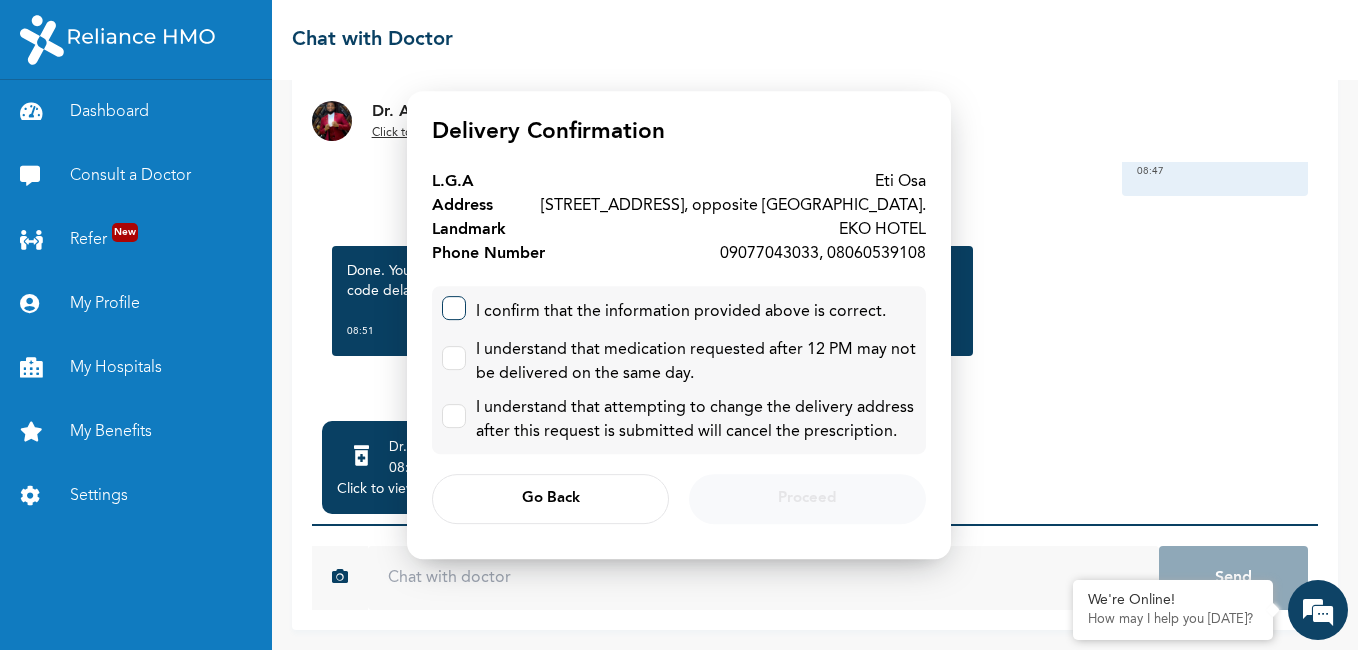click at bounding box center (449, 303) 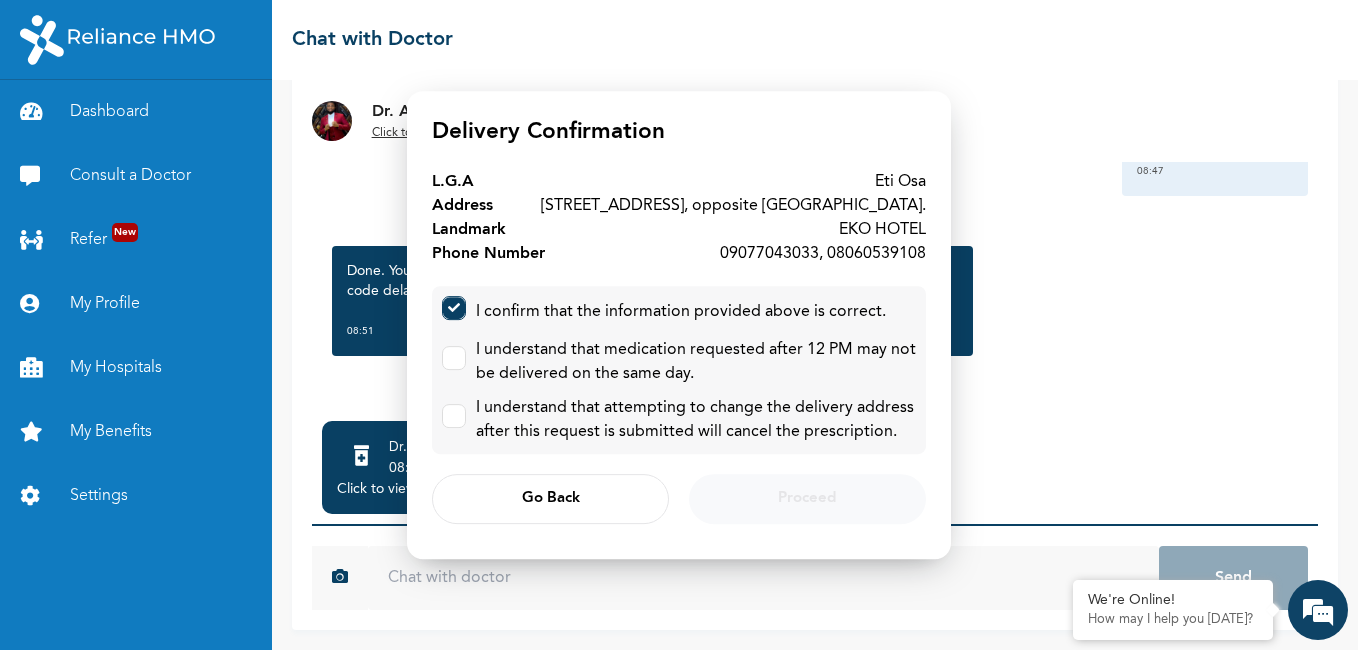 checkbox on "true" 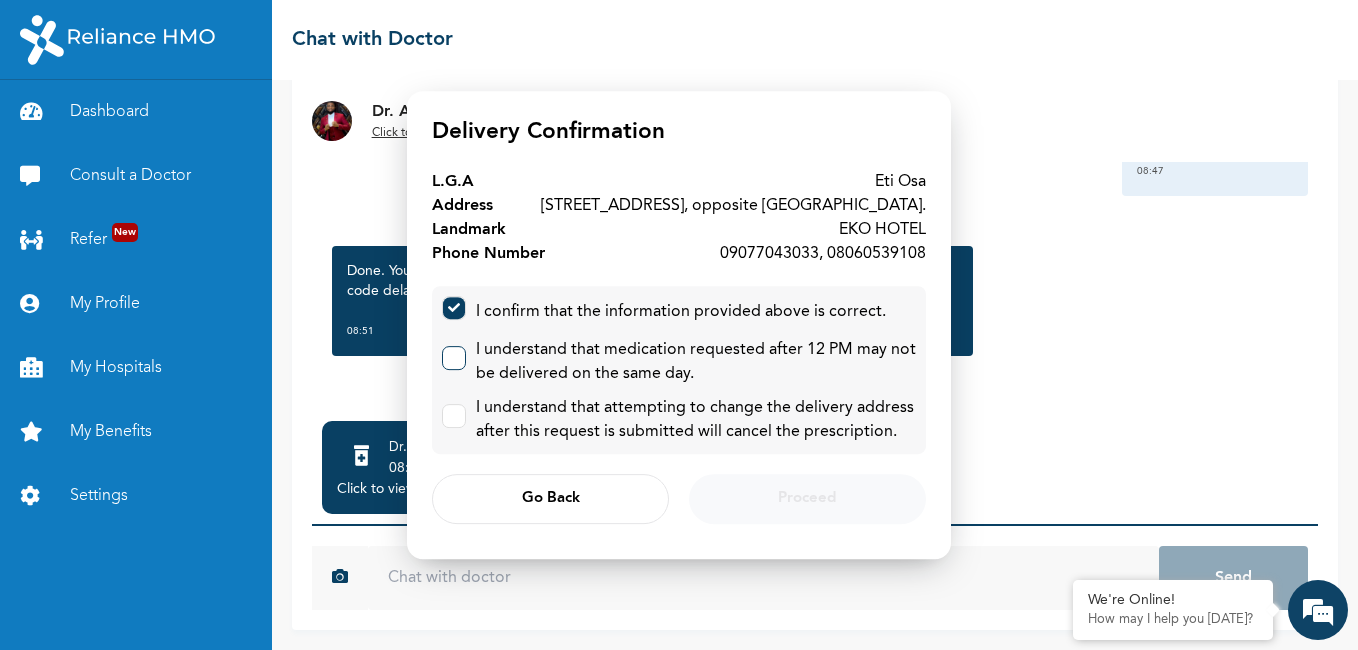 click at bounding box center [449, 353] 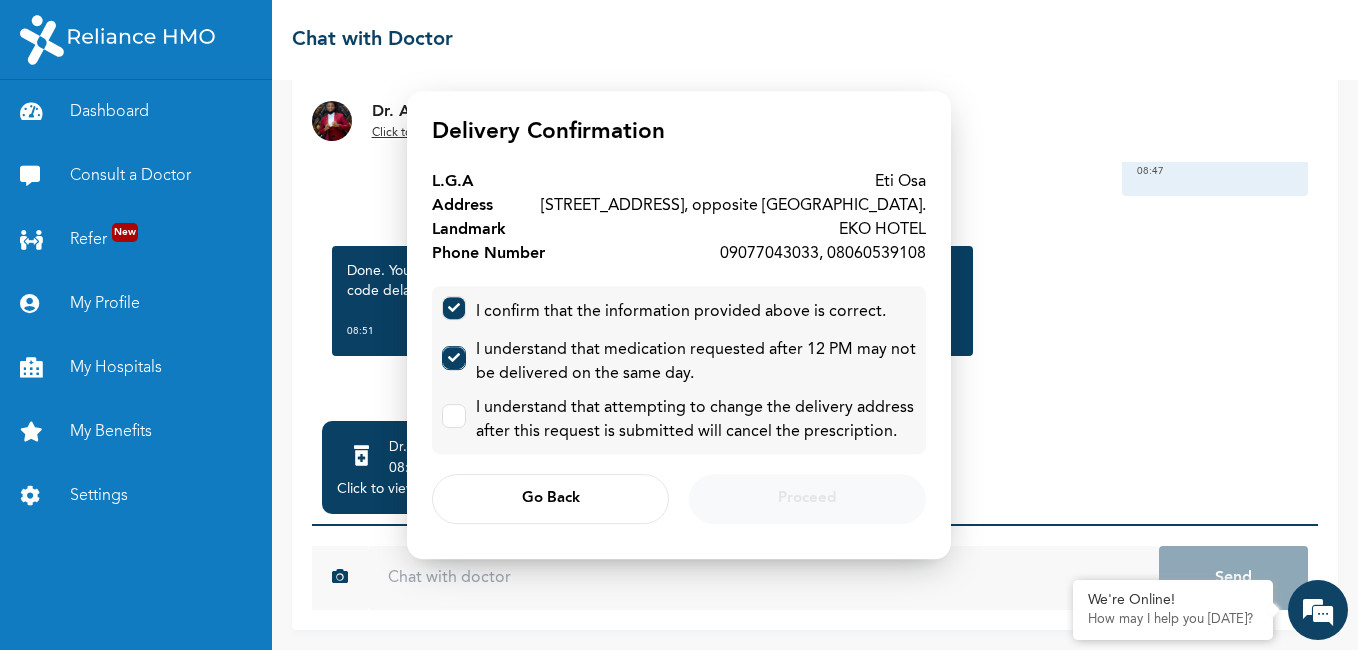 checkbox on "true" 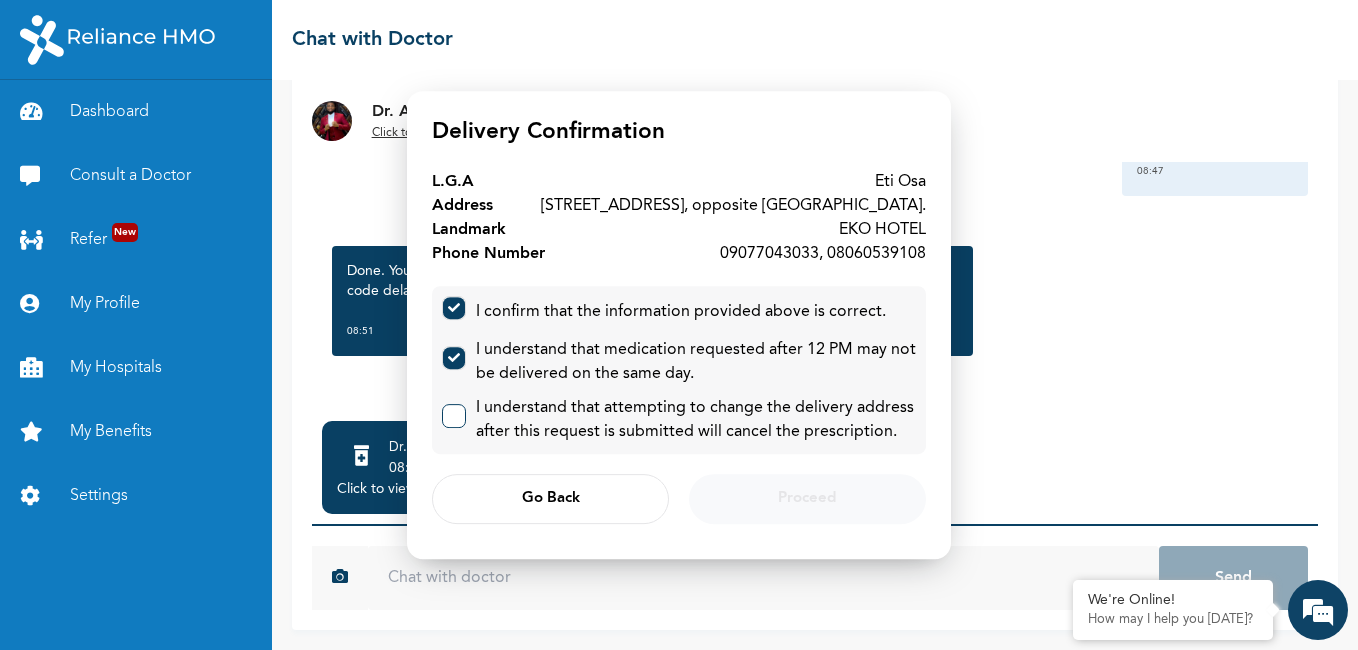 click at bounding box center [449, 411] 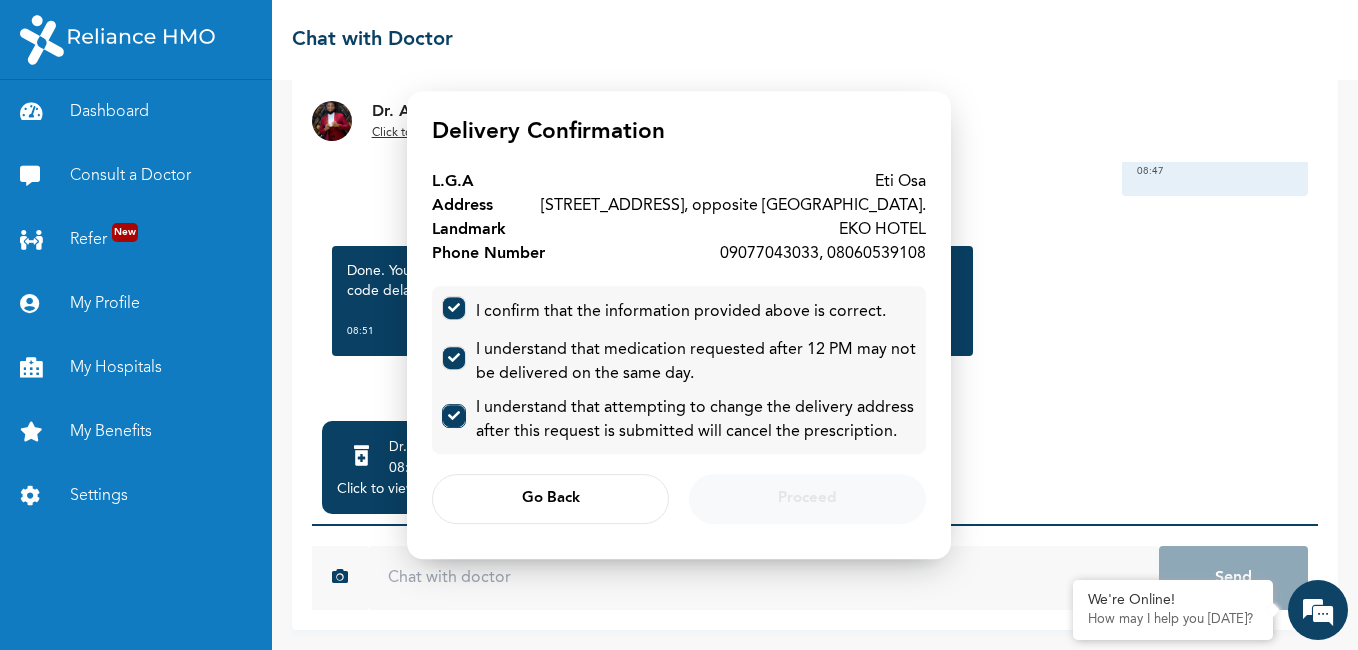 checkbox on "true" 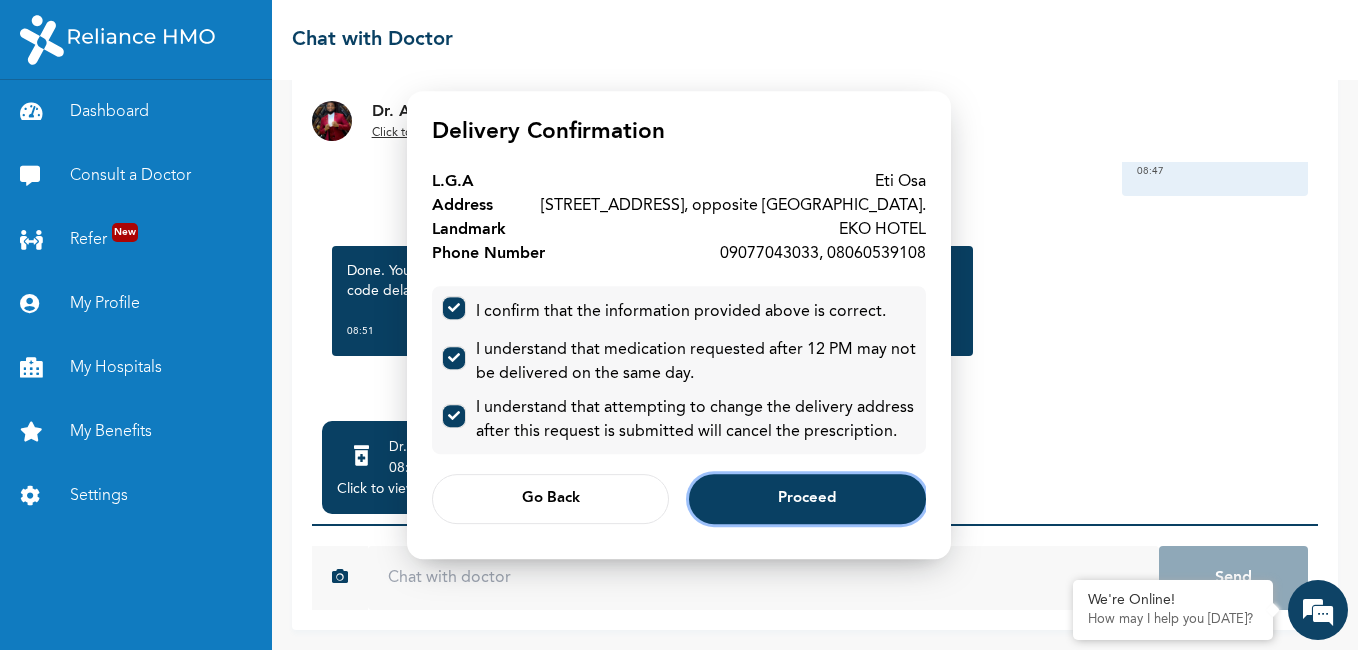 click on "Proceed" at bounding box center [807, 499] 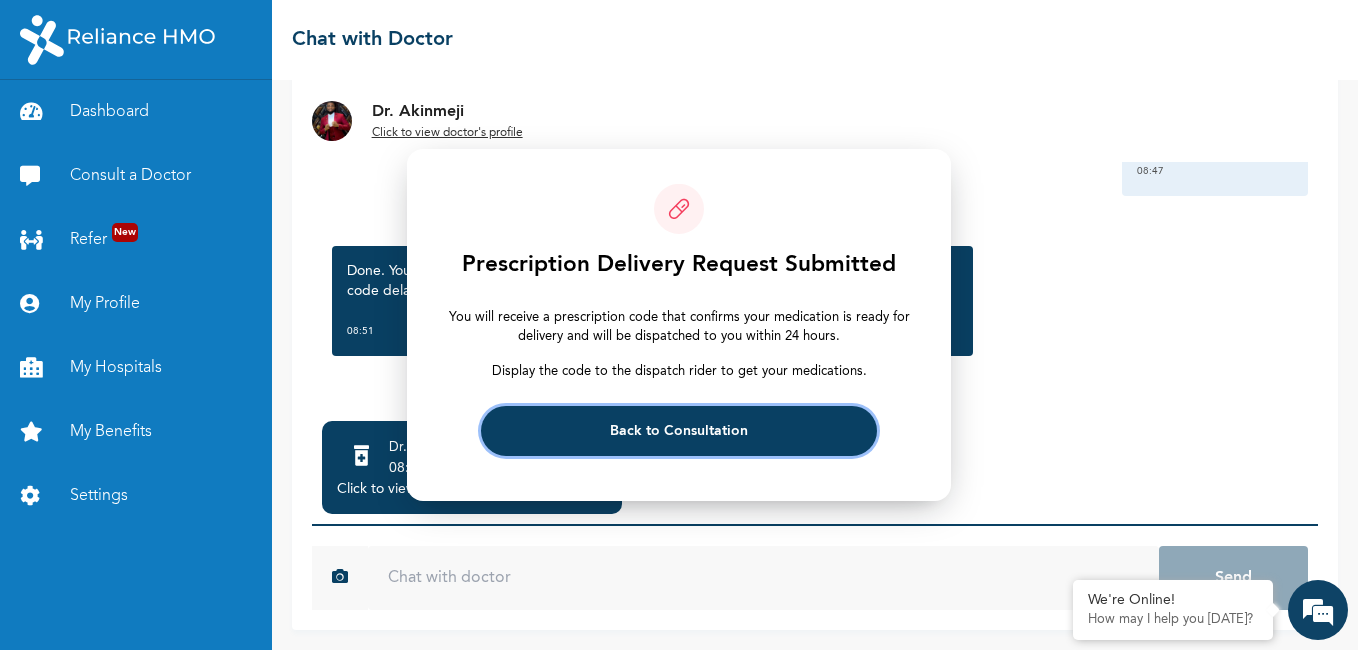 click on "Back to Consultation" at bounding box center (678, 431) 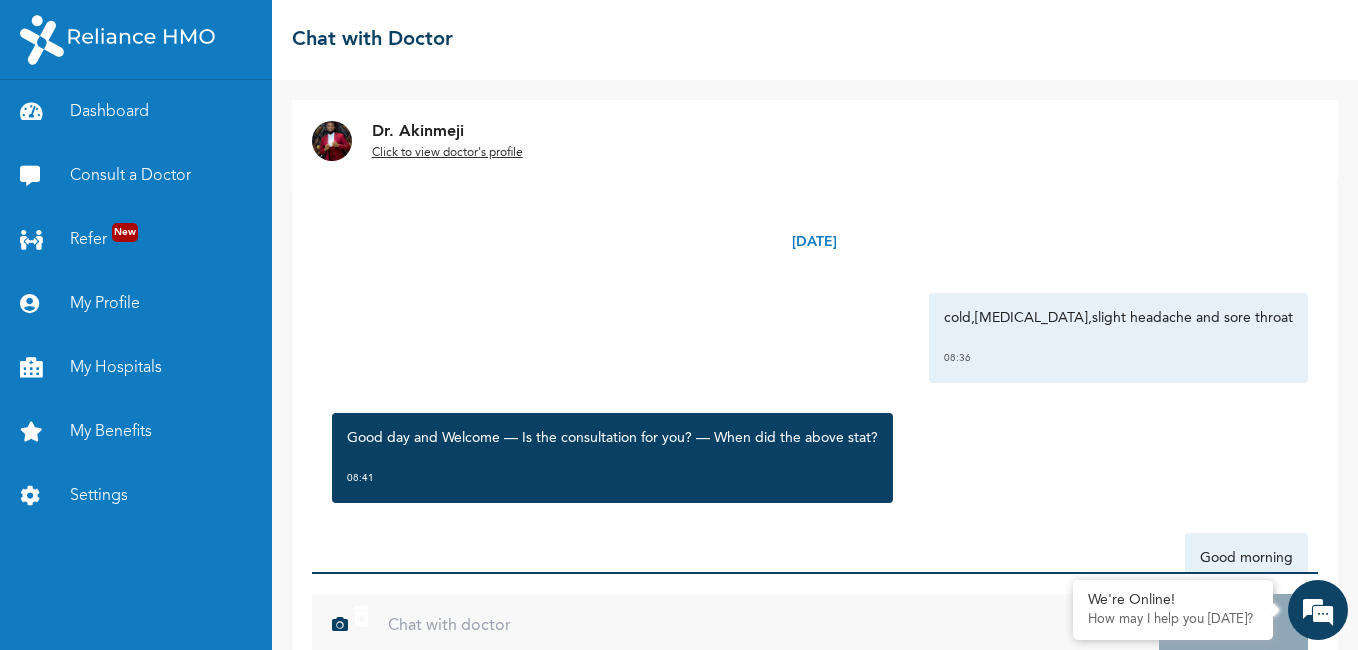 scroll, scrollTop: 0, scrollLeft: 0, axis: both 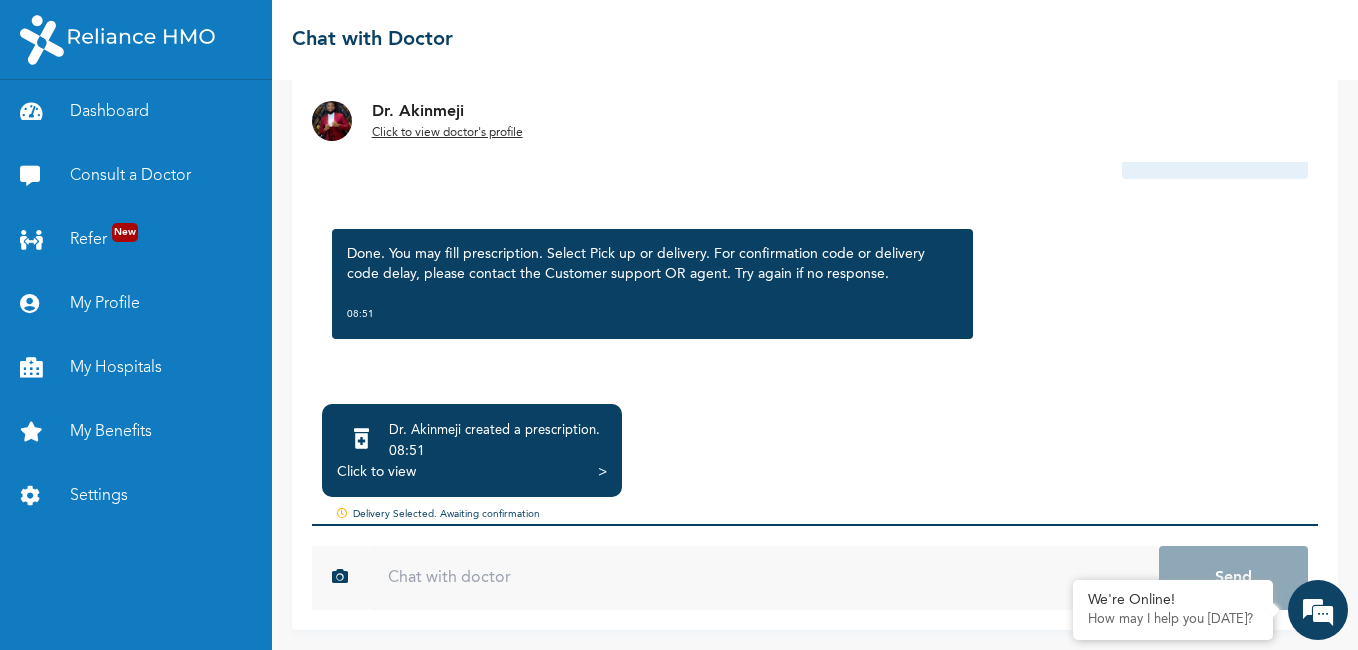 click at bounding box center (763, 578) 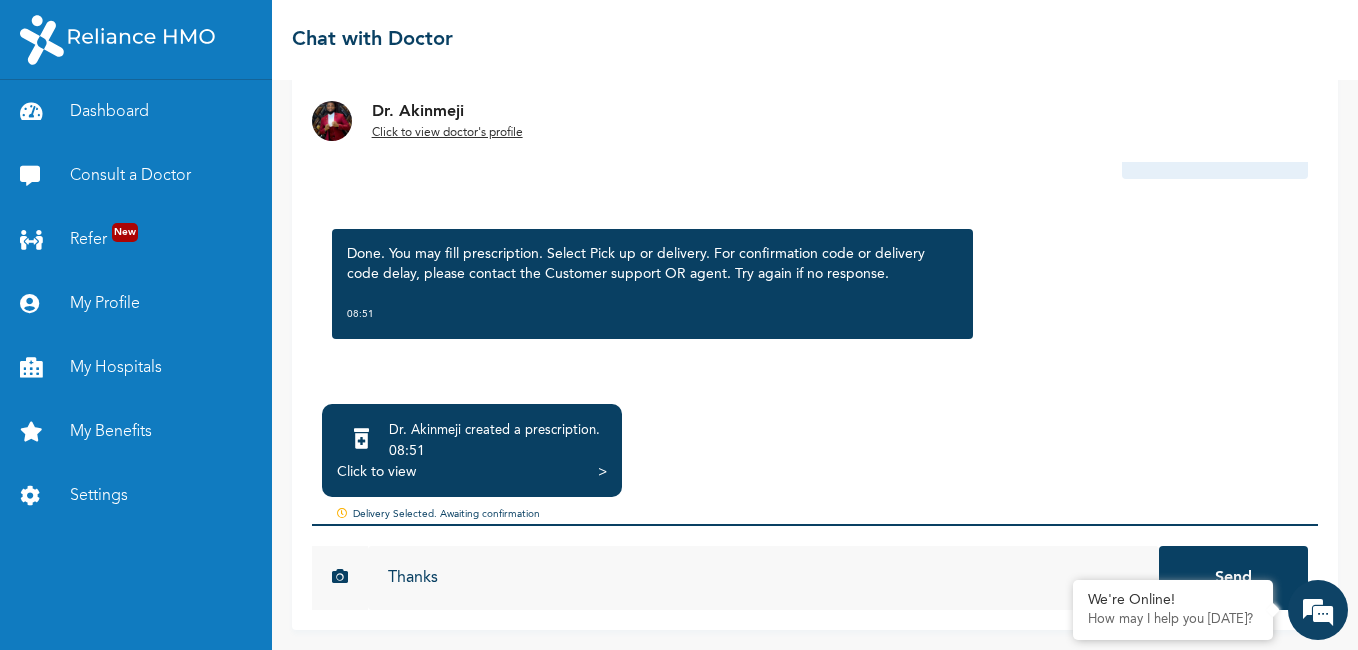 type on "Thanks" 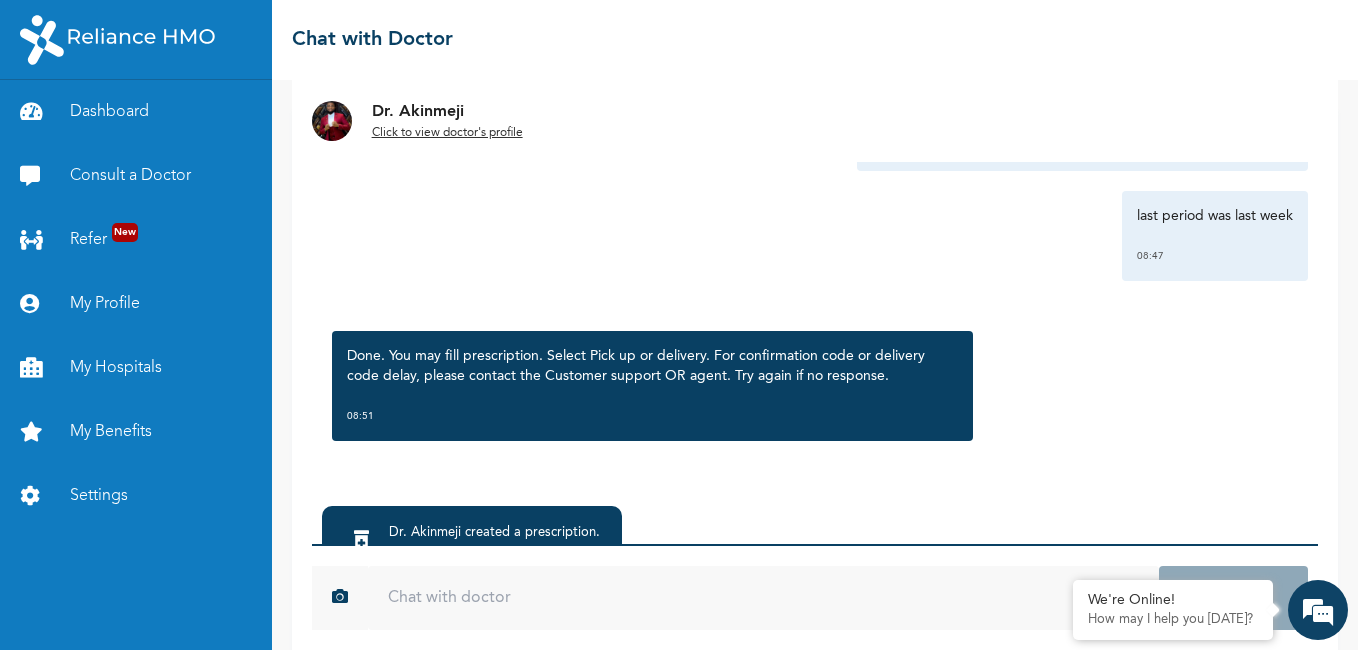 scroll, scrollTop: 178, scrollLeft: 0, axis: vertical 